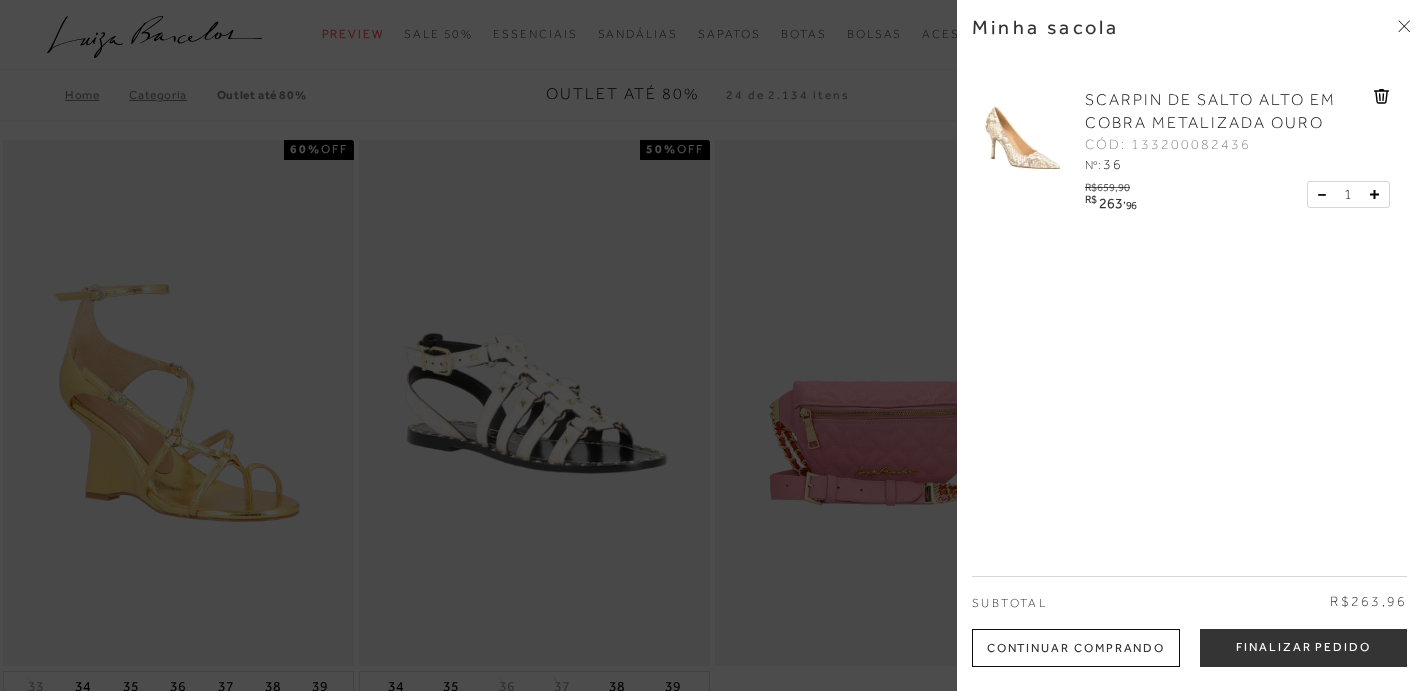 scroll, scrollTop: 0, scrollLeft: 0, axis: both 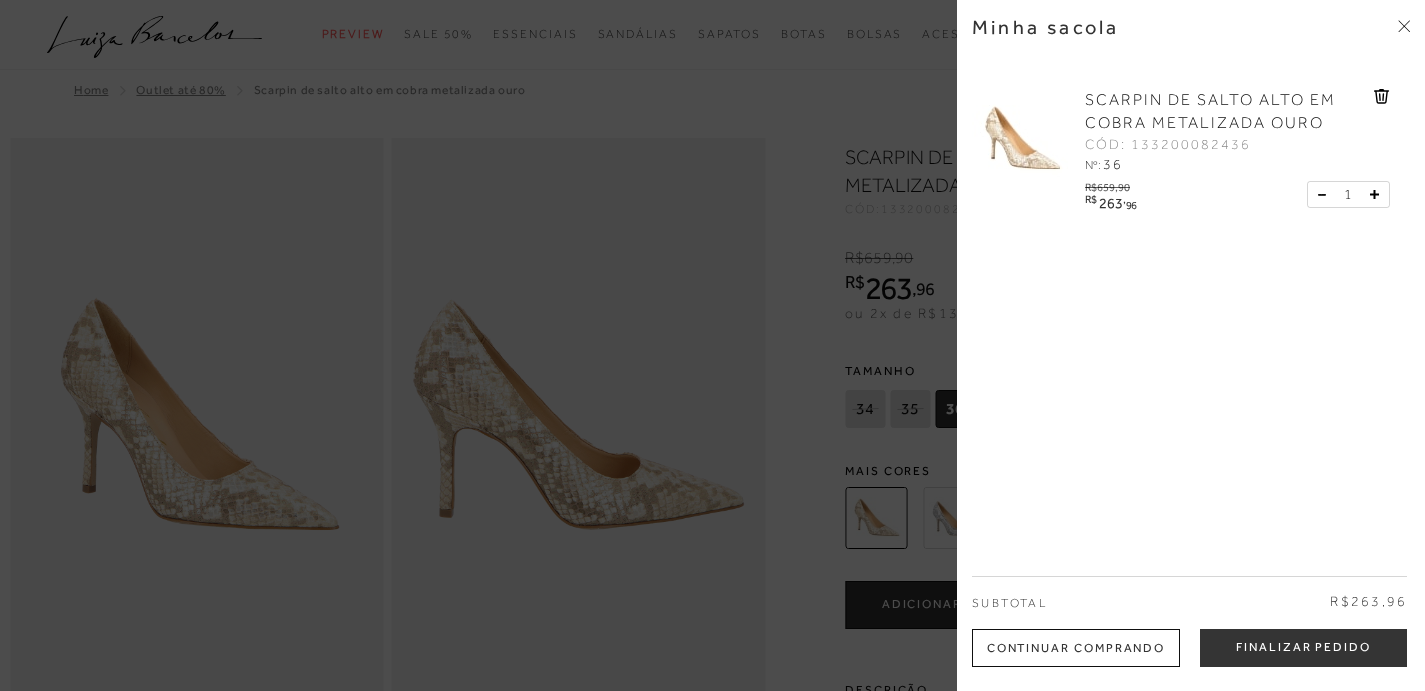 click 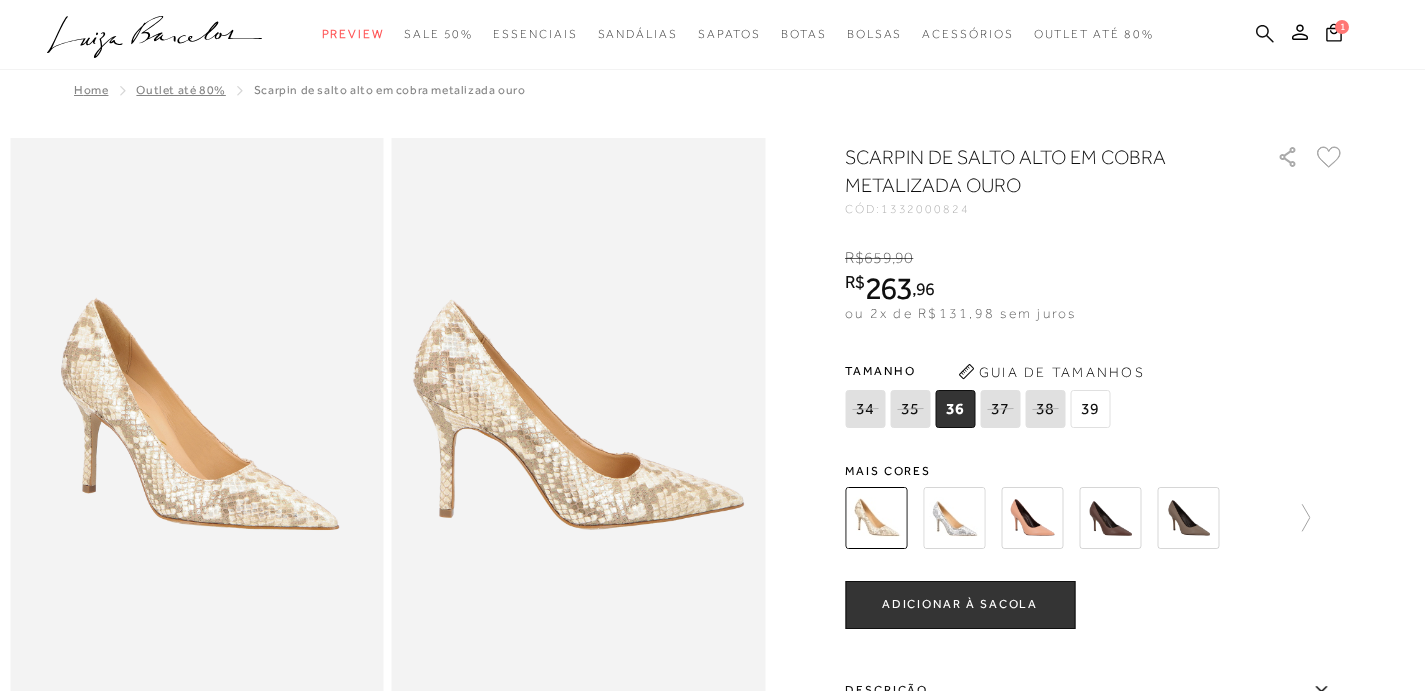 click 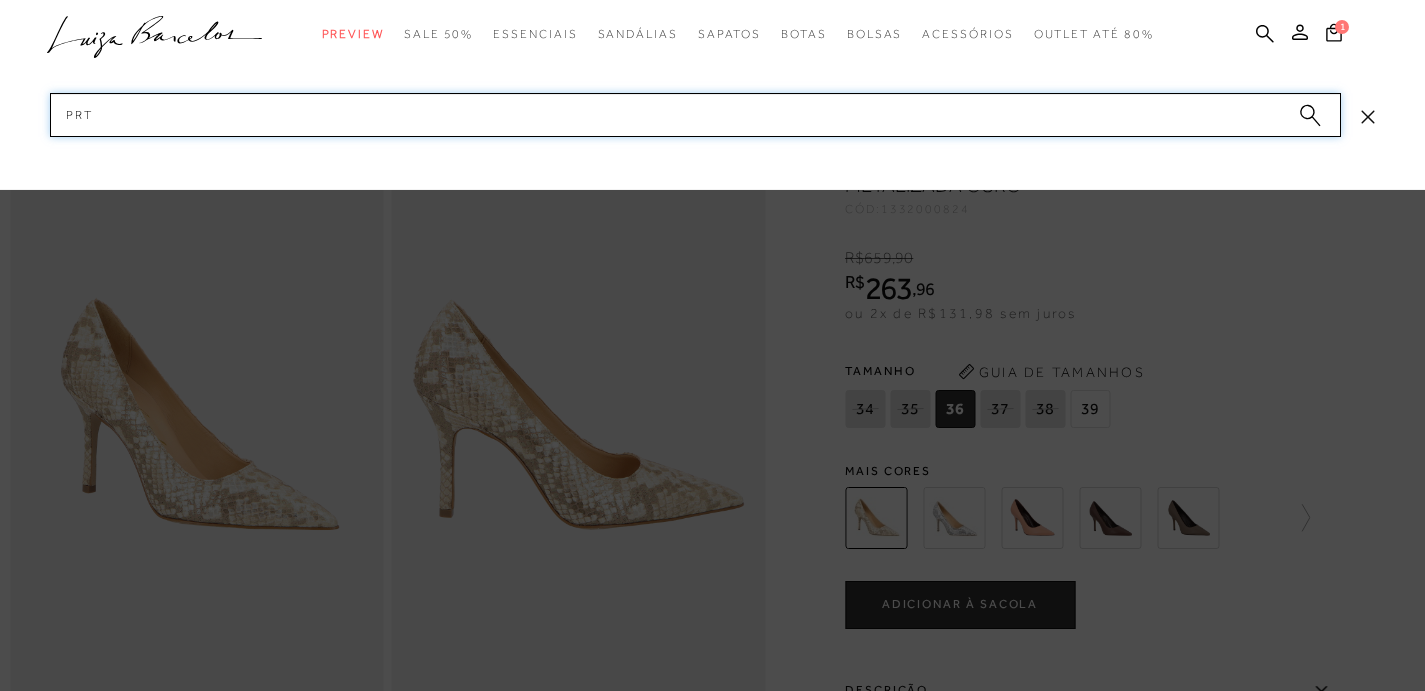 type on "prta" 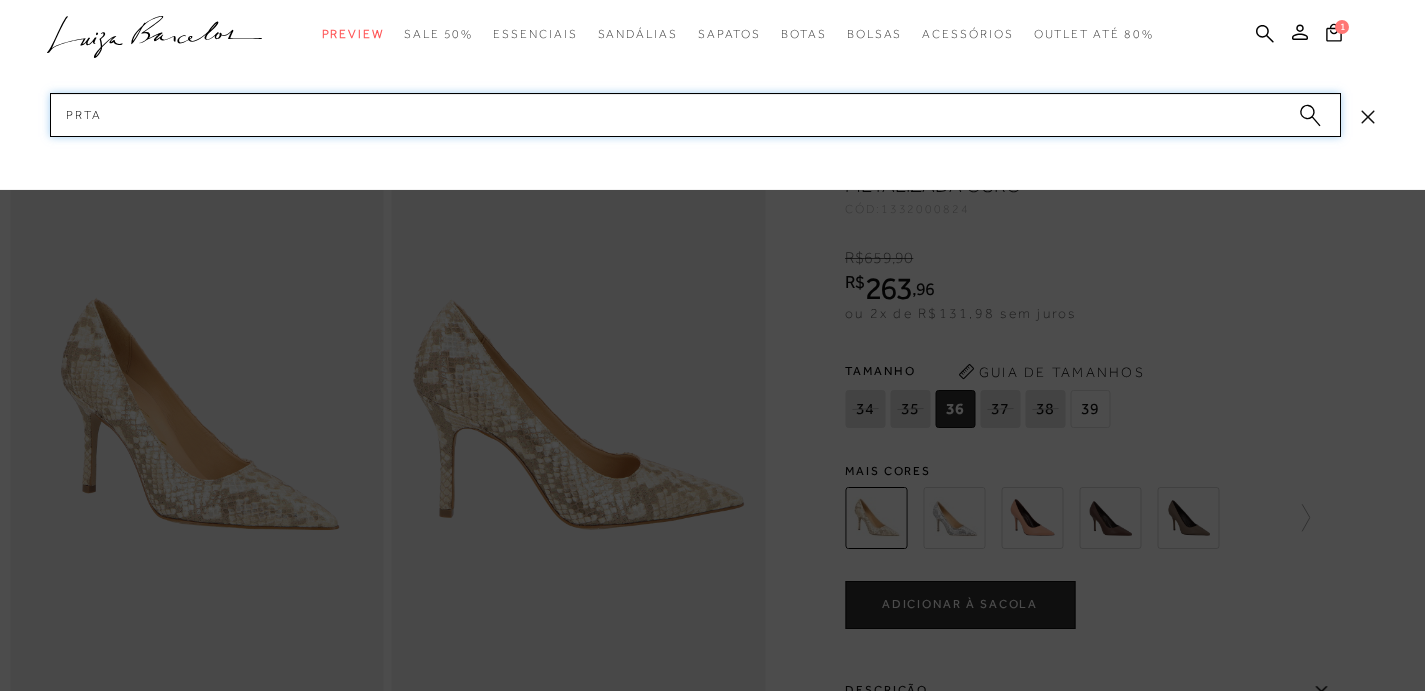 type 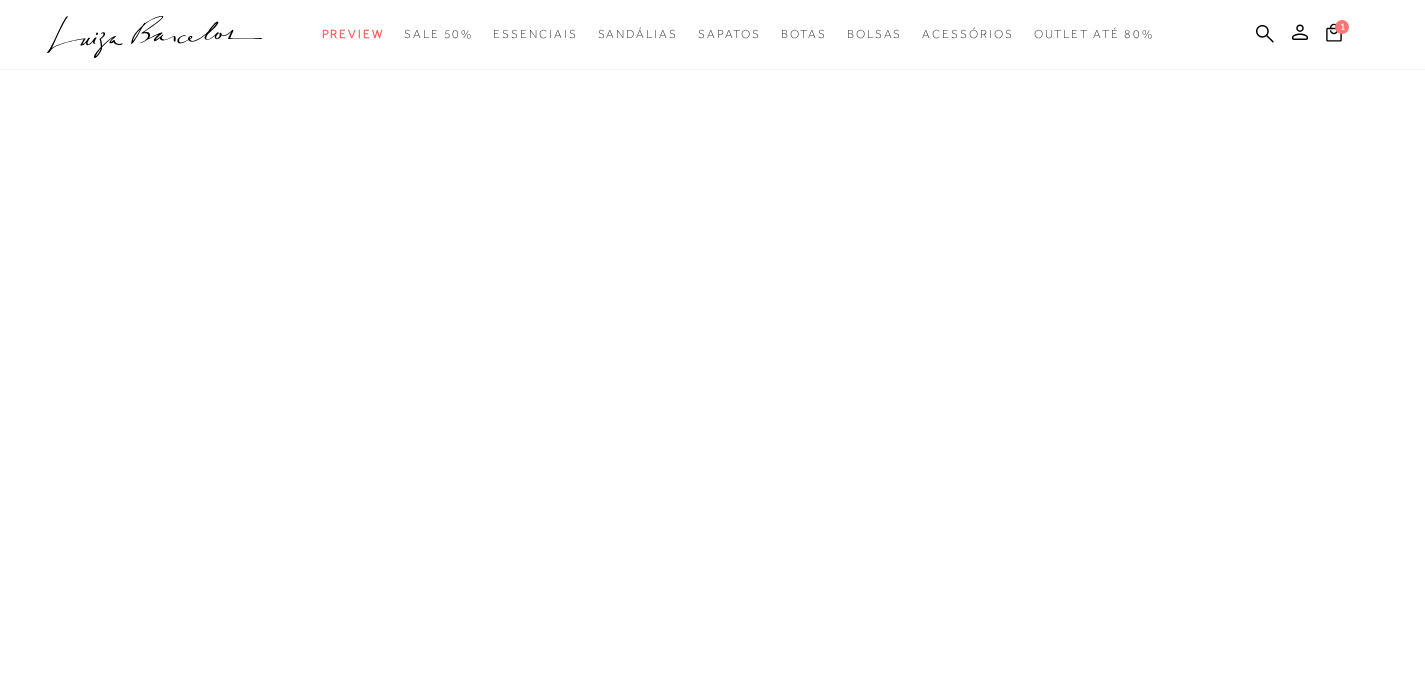 scroll, scrollTop: 2, scrollLeft: 0, axis: vertical 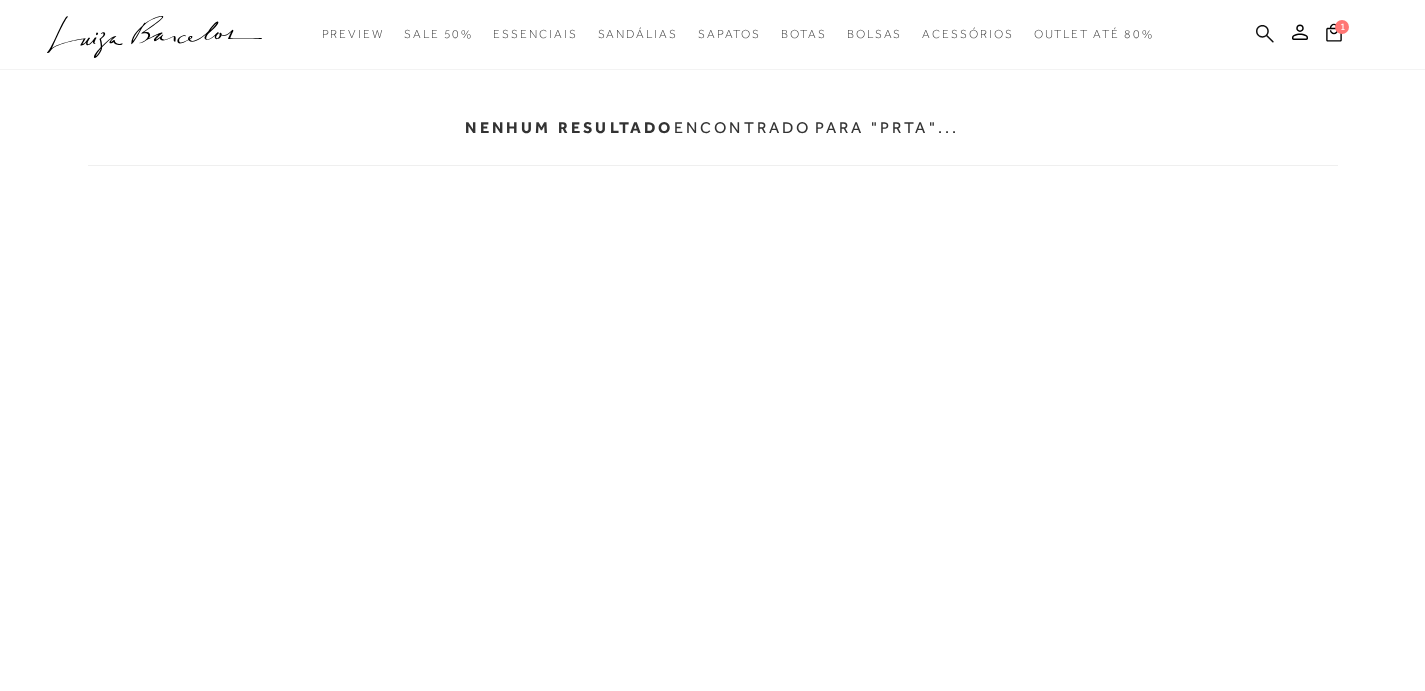 click 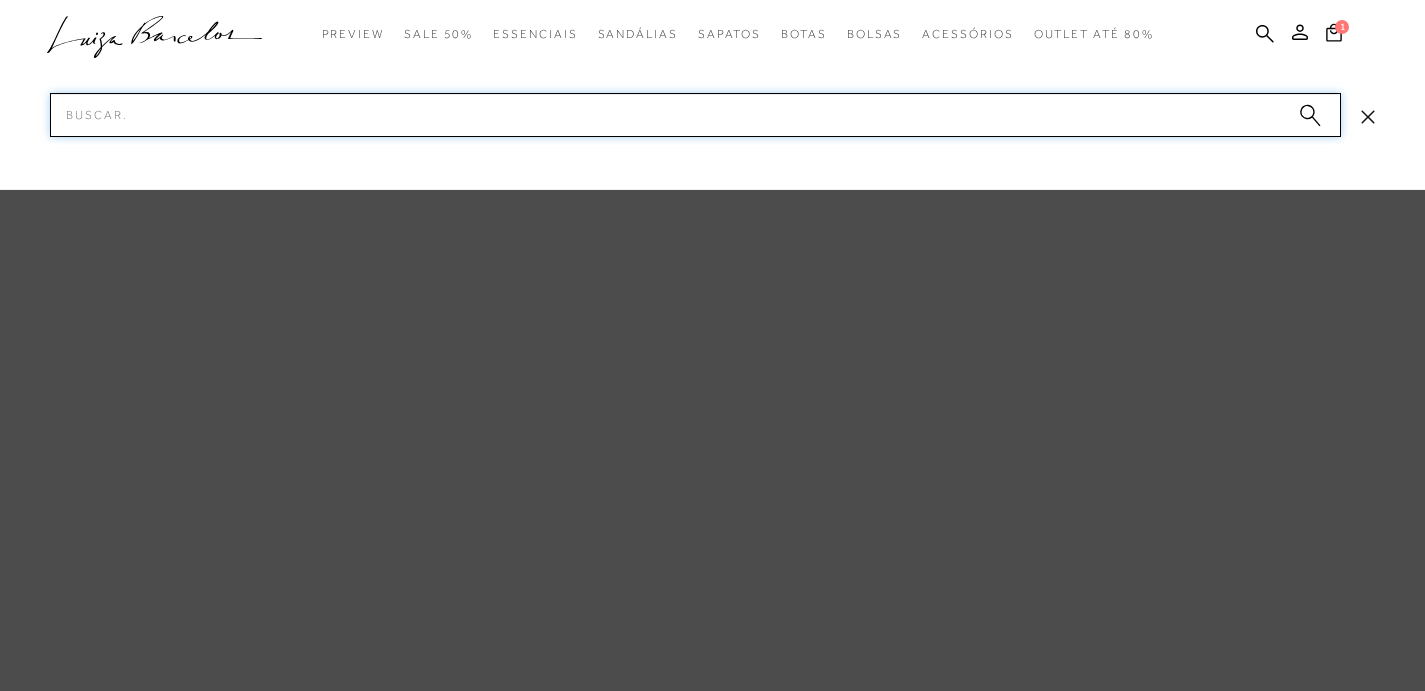 click on "Pesquisar" at bounding box center (695, 115) 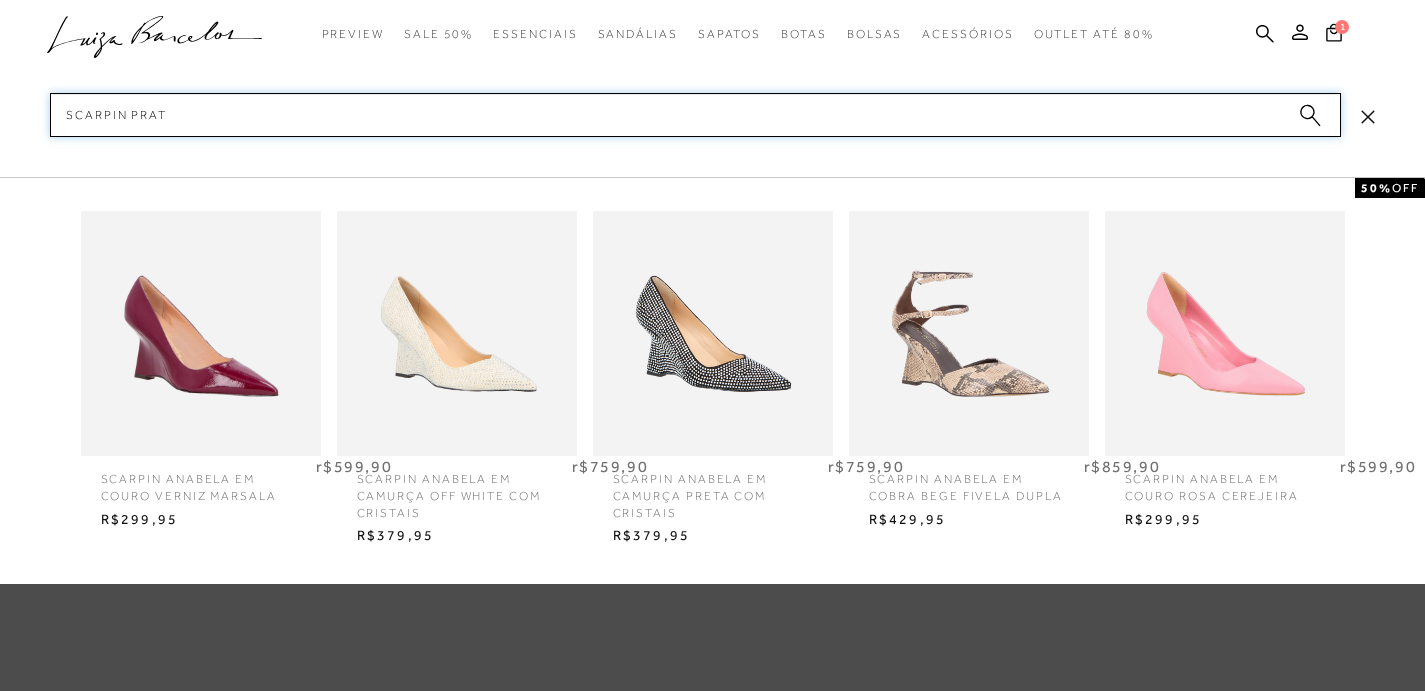 type on "scarpin prata" 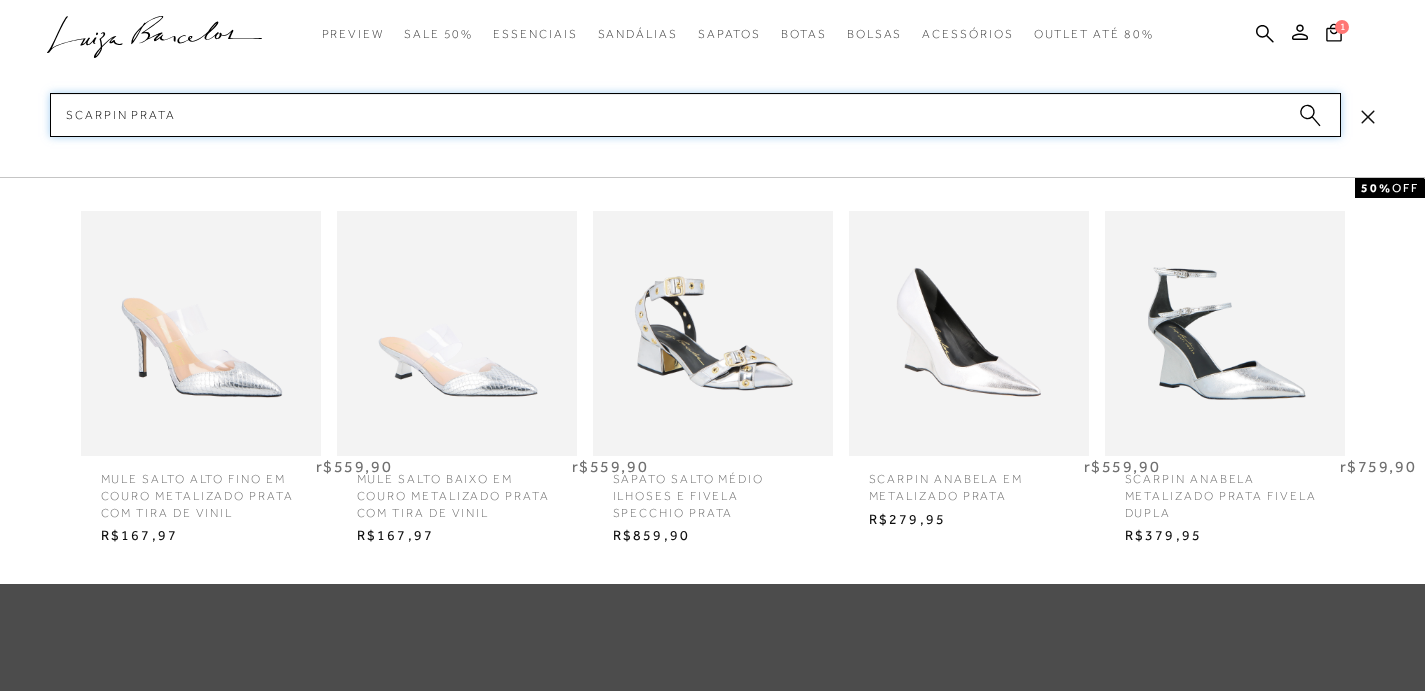 type 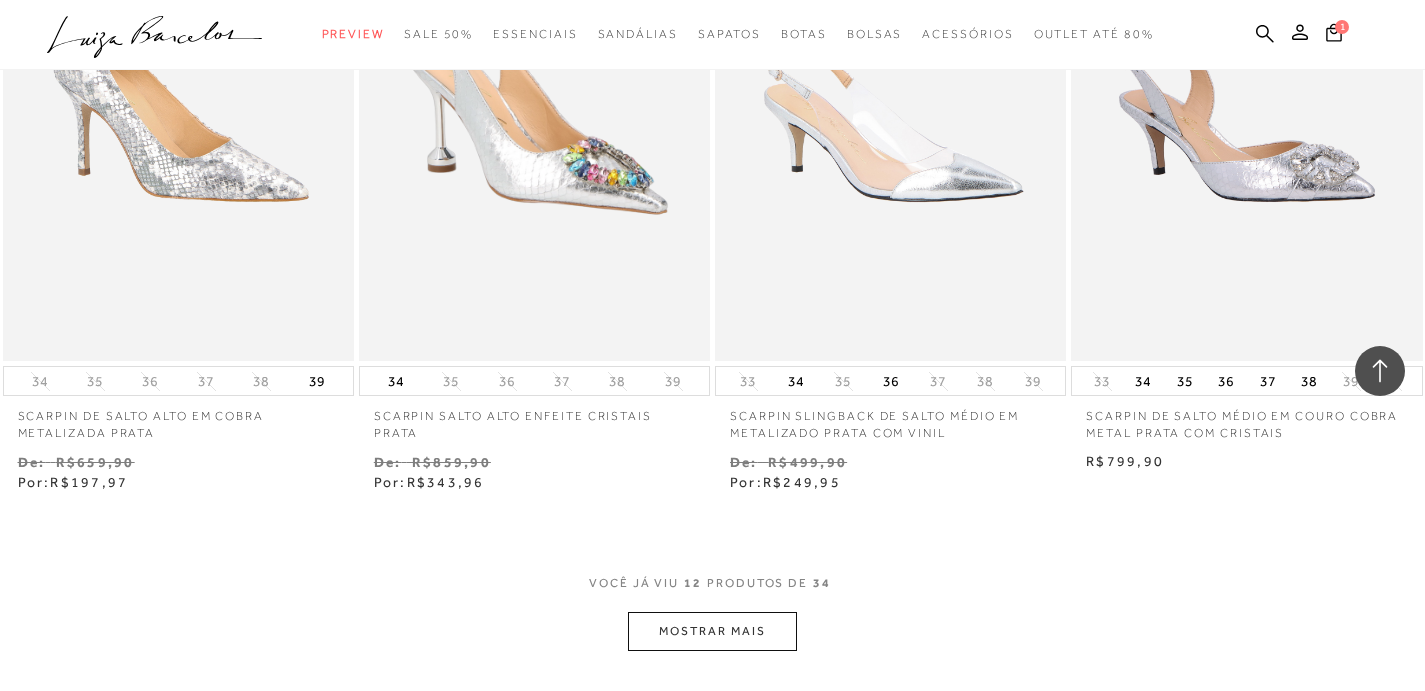scroll, scrollTop: 1961, scrollLeft: 0, axis: vertical 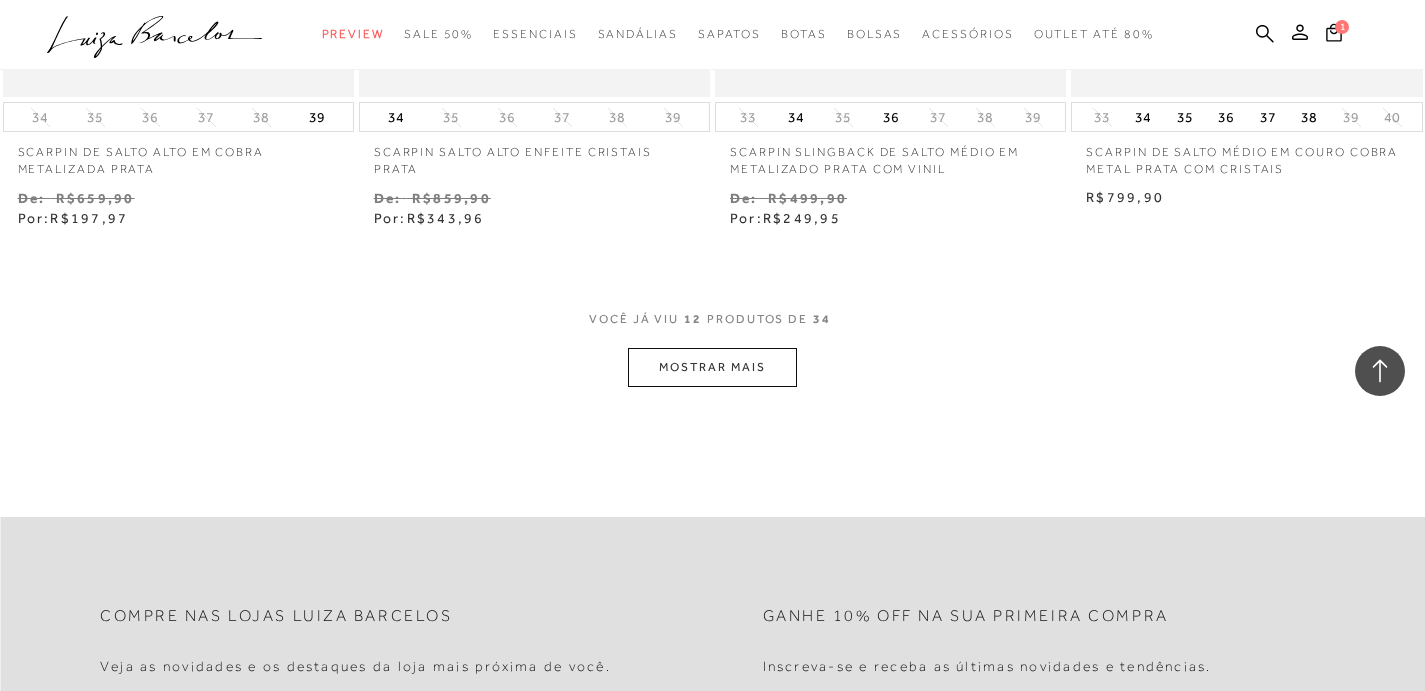 click on "MOSTRAR MAIS" at bounding box center [712, 367] 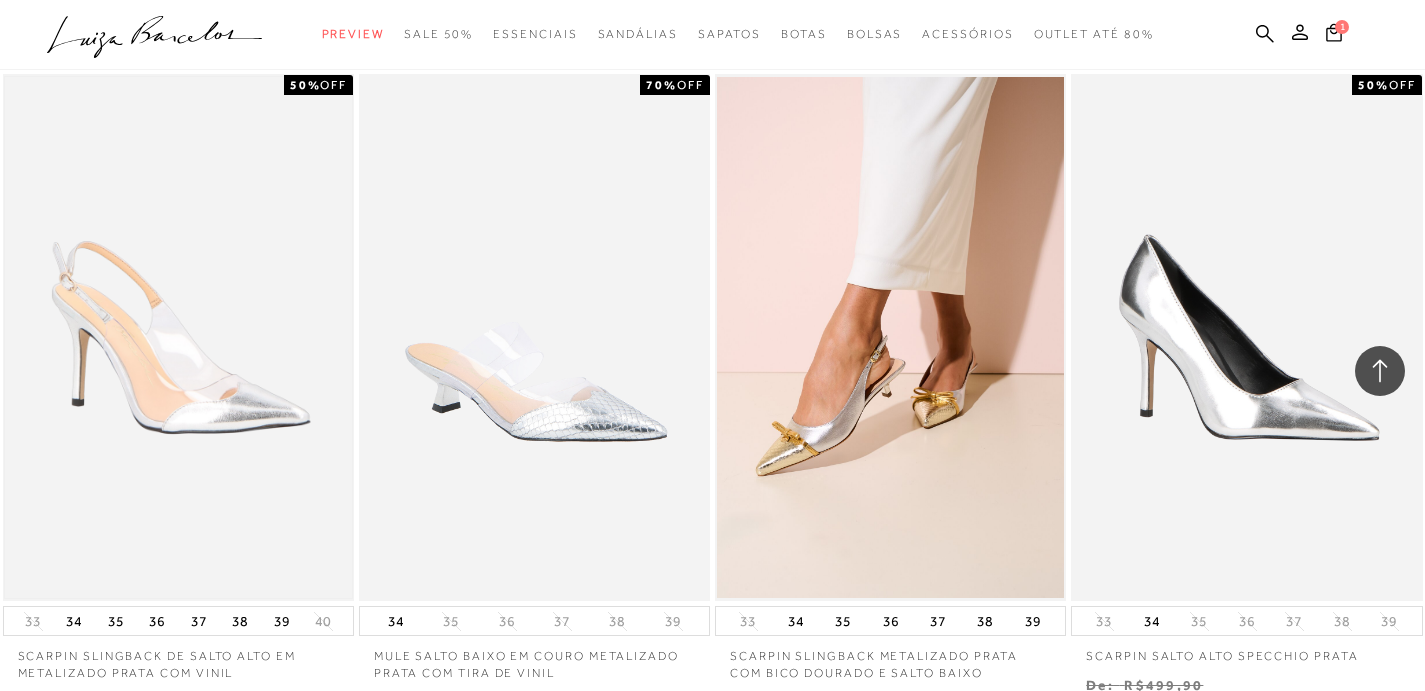 scroll, scrollTop: 2153, scrollLeft: 0, axis: vertical 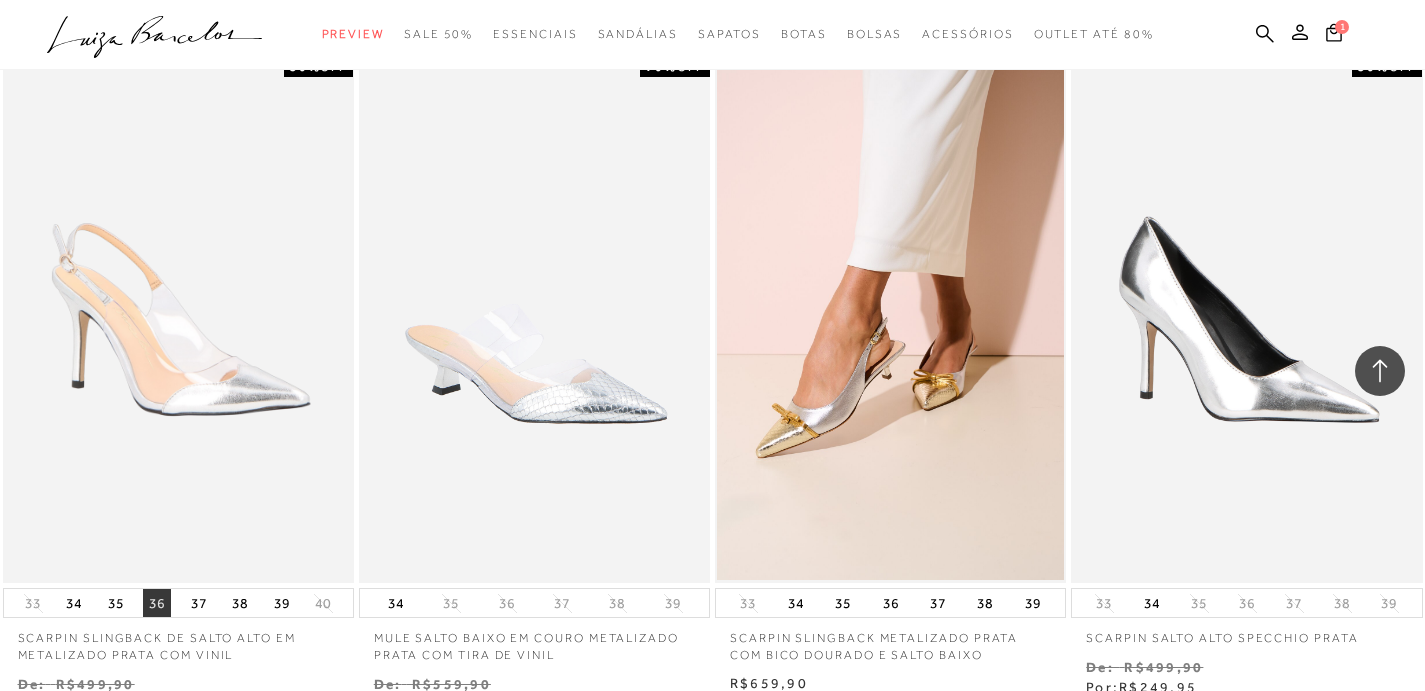 click on "36" at bounding box center [157, 603] 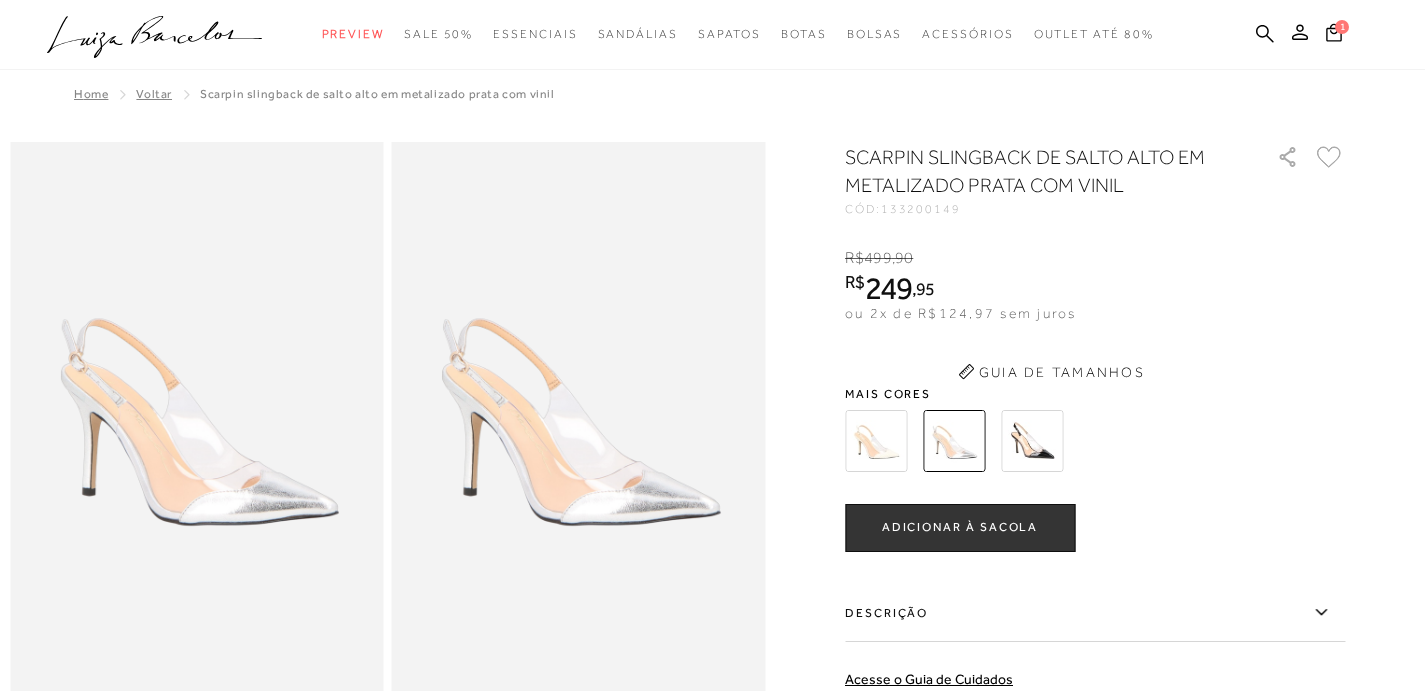 scroll, scrollTop: 0, scrollLeft: 0, axis: both 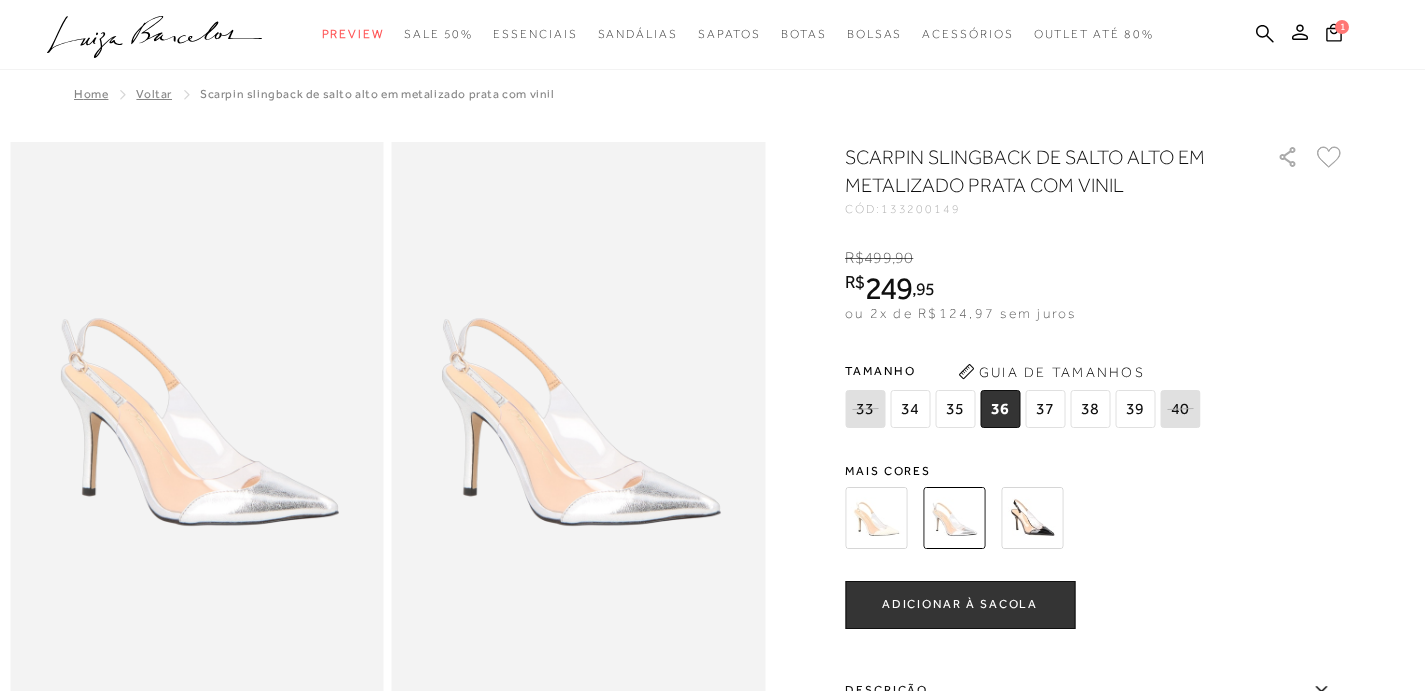 click at bounding box center (954, 518) 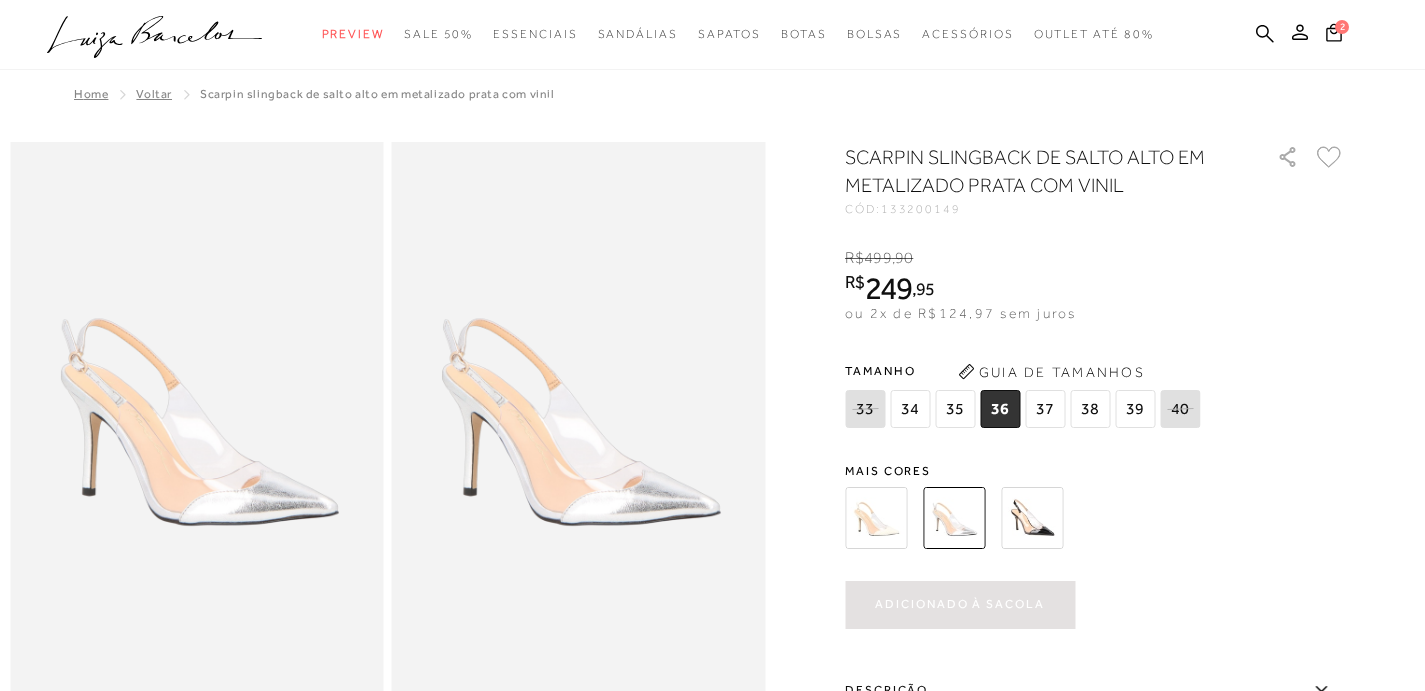 scroll, scrollTop: 0, scrollLeft: 0, axis: both 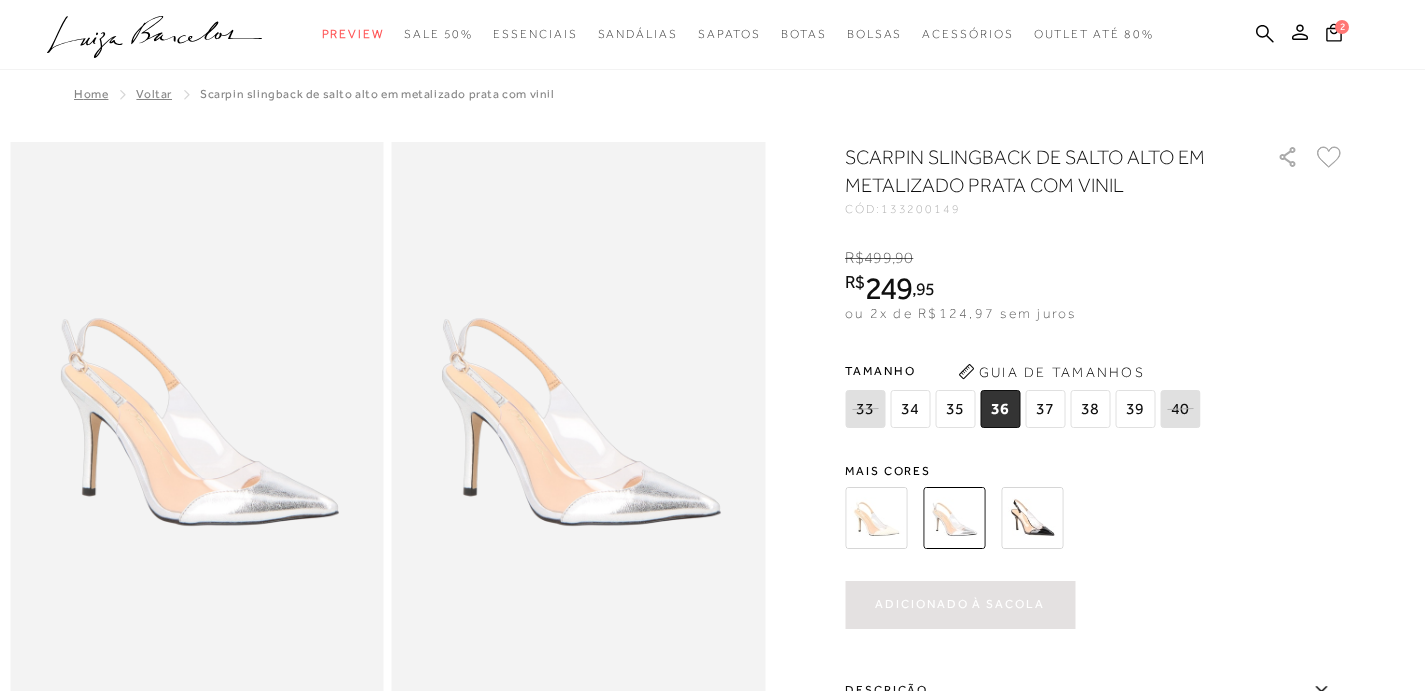 click at bounding box center [1032, 518] 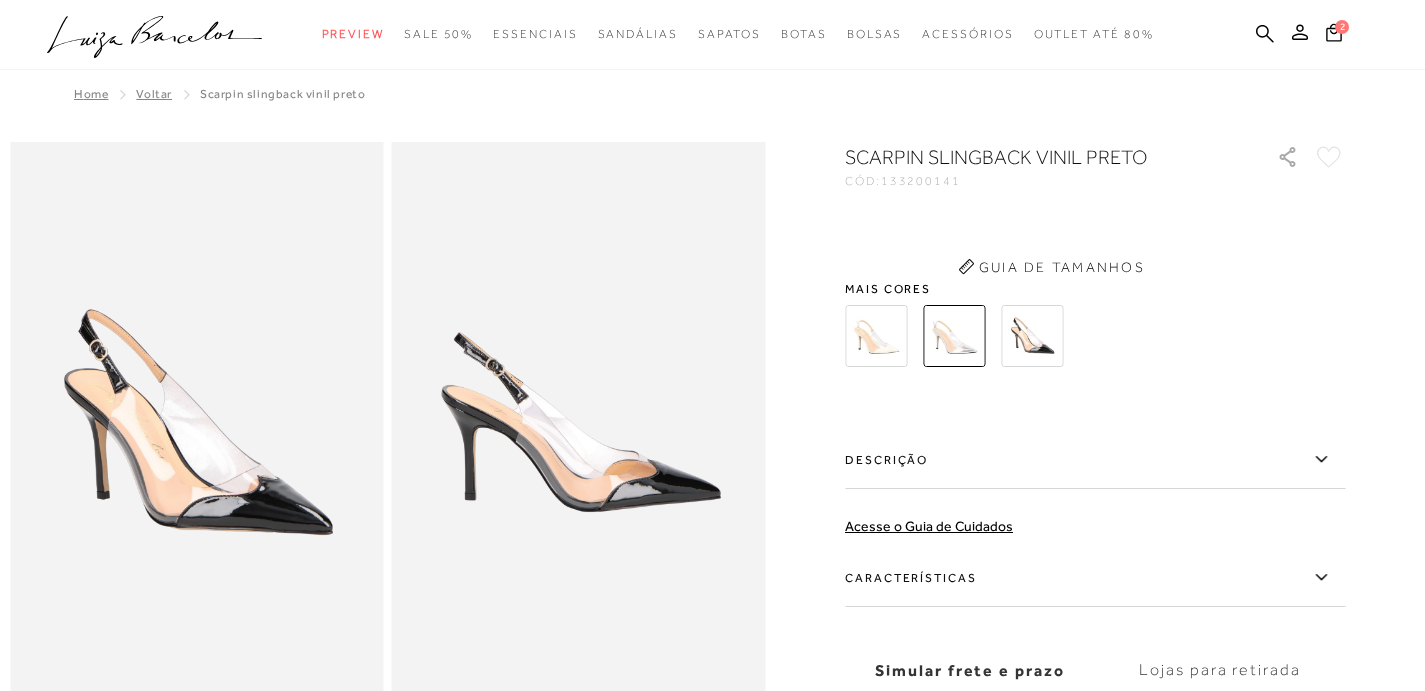 click on "SCARPIN SLINGBACK VINIL PRETO
CÓD:
133200141
×
É necessário selecionar um tamanho para adicionar o produto como favorito.
Guia de Tamanhos
Mais cores" at bounding box center [1095, 471] 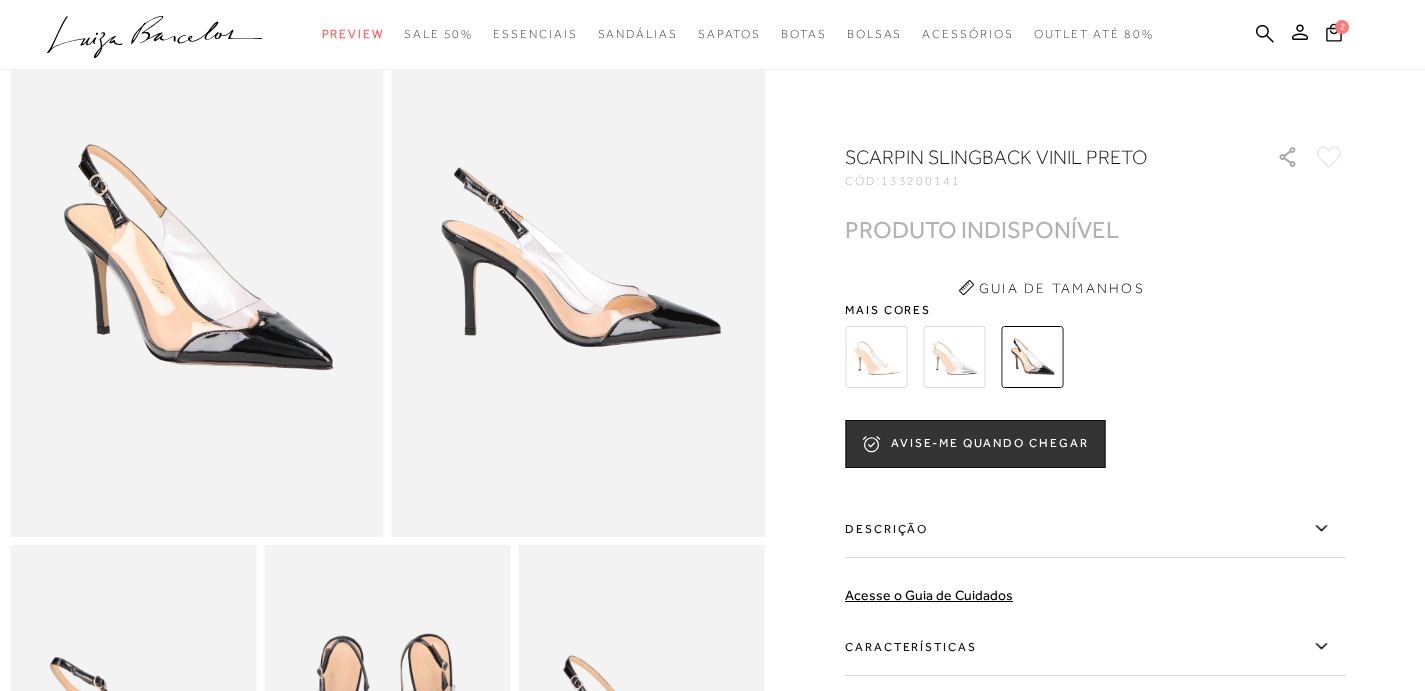 scroll, scrollTop: 0, scrollLeft: 0, axis: both 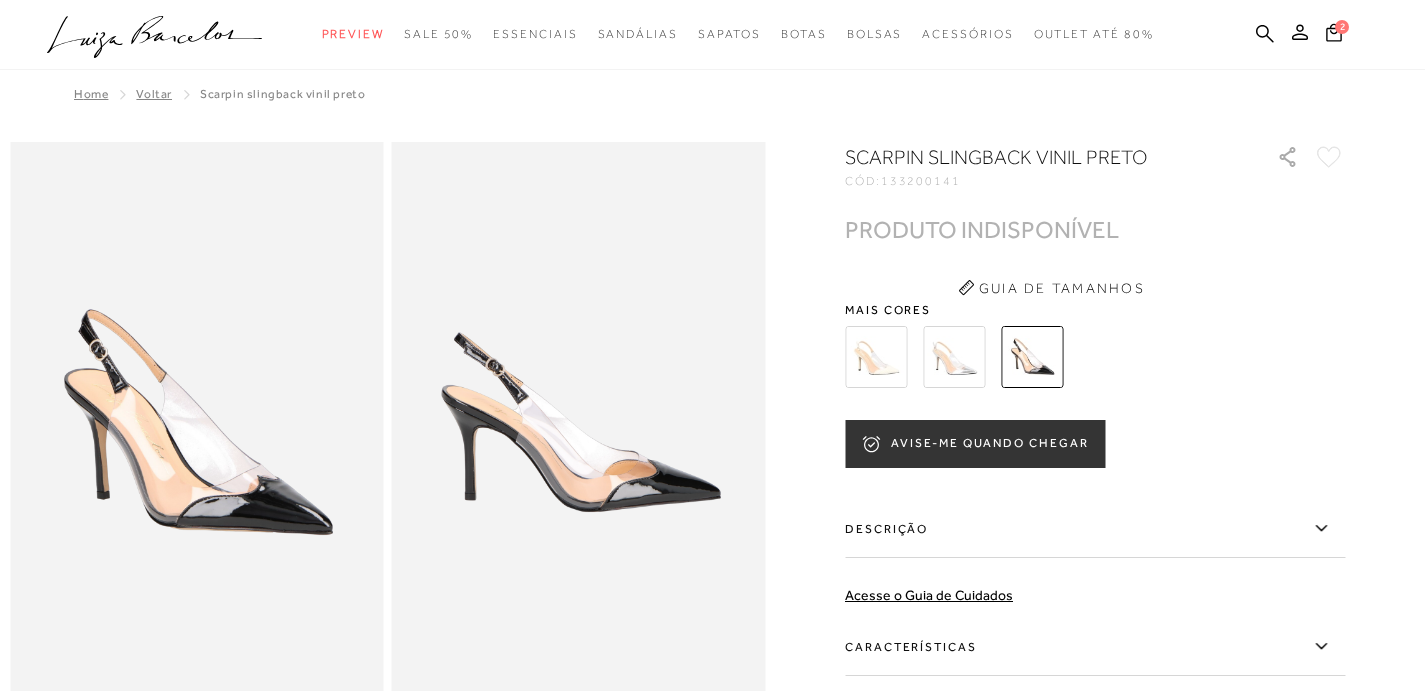 click on "AVISE-ME QUANDO CHEGAR" at bounding box center [975, 444] 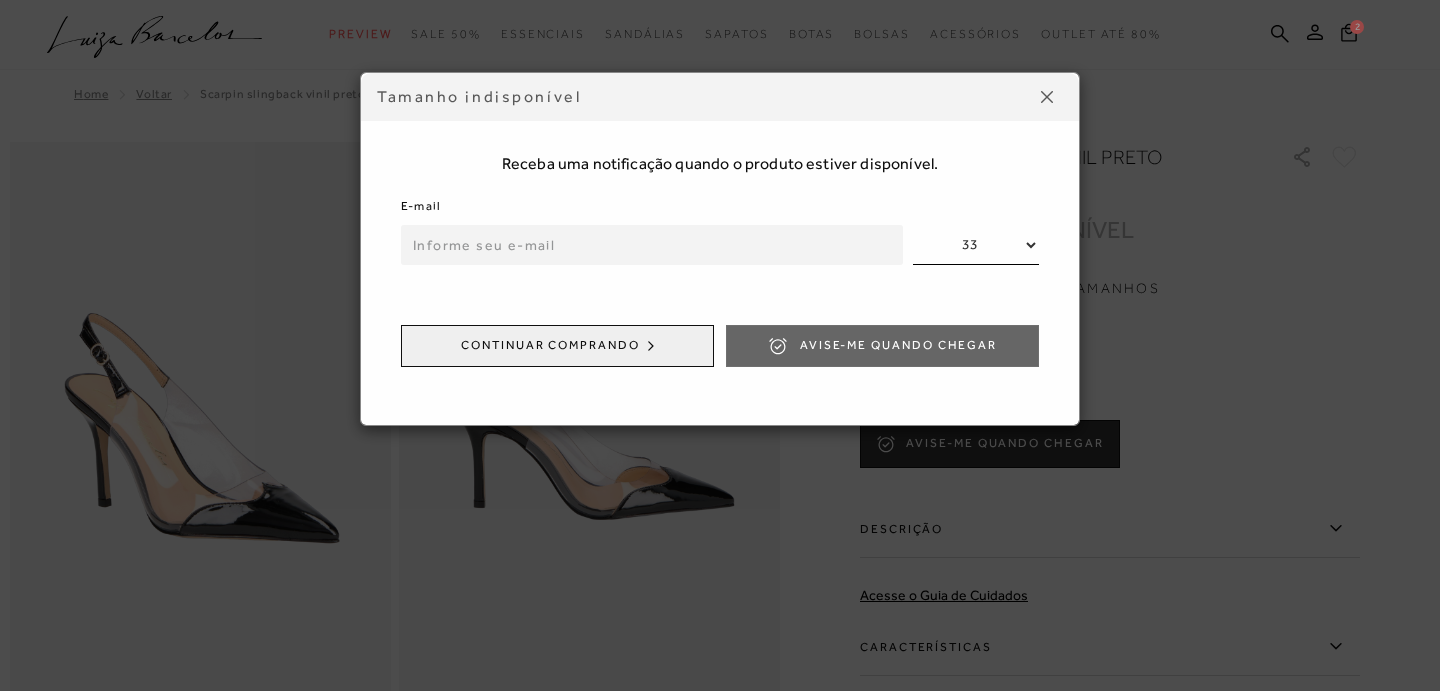click at bounding box center [652, 245] 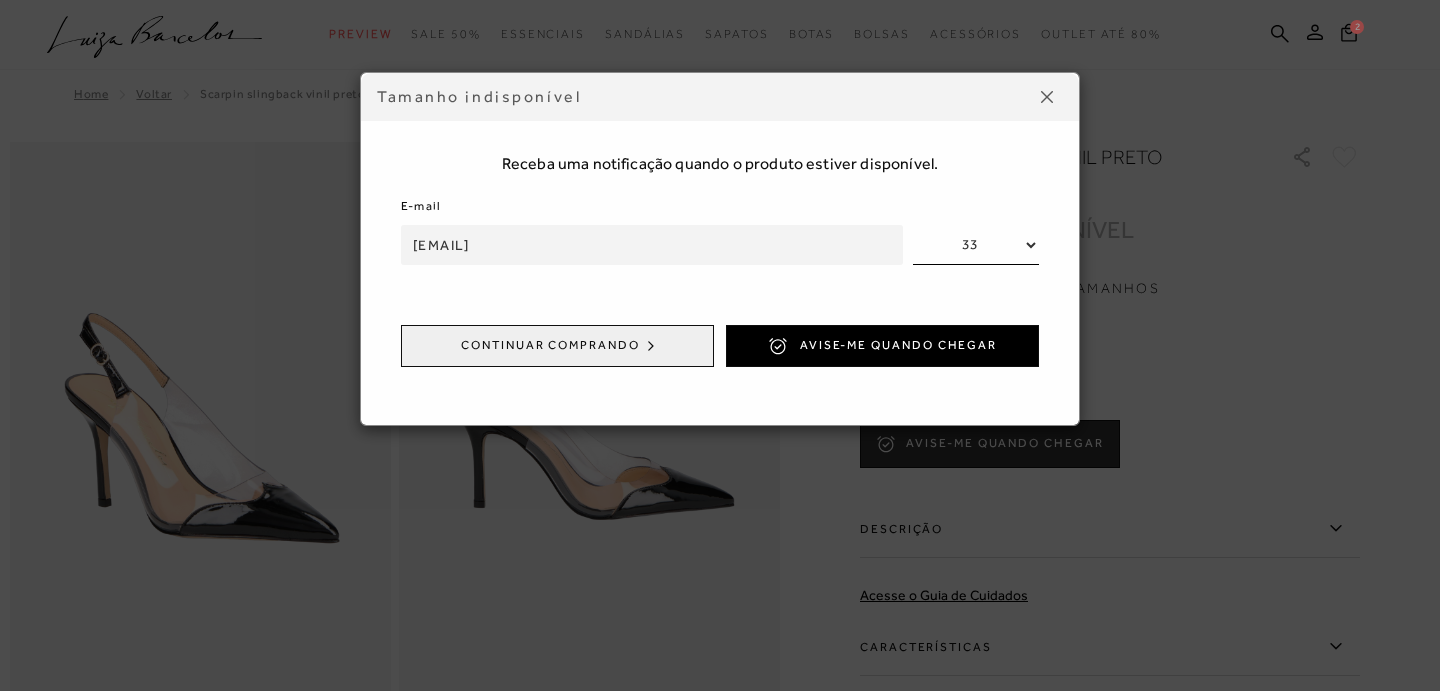 click on "33 34 35 36 37 38 39" at bounding box center [976, 245] 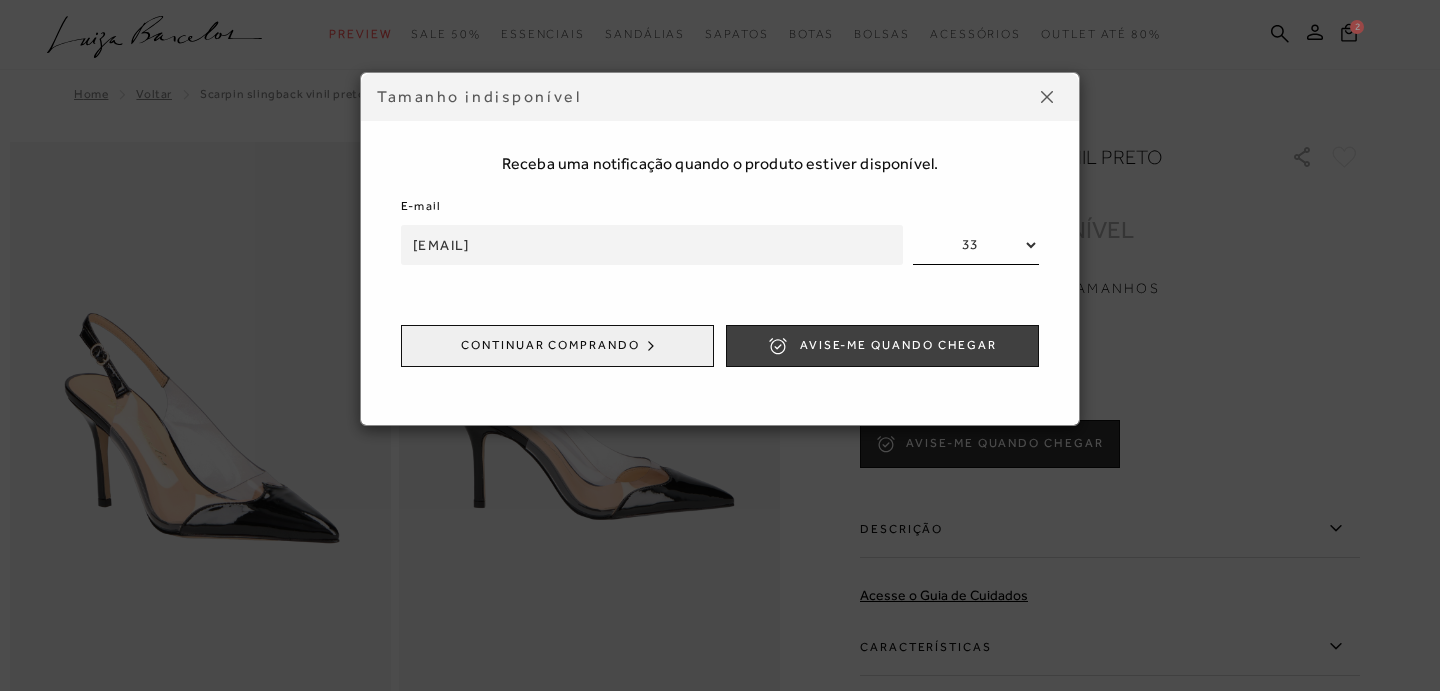 click on "Avise-me quando chegar" at bounding box center (882, 346) 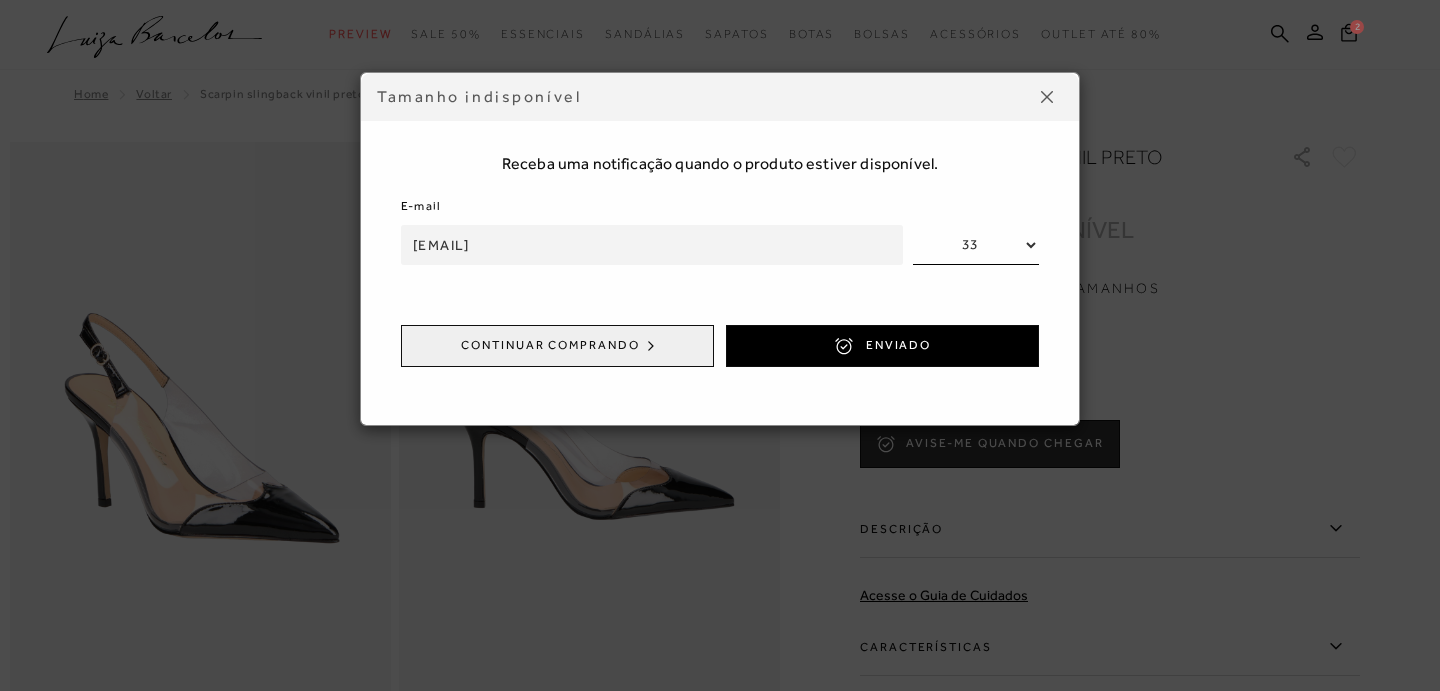 click at bounding box center (1047, 97) 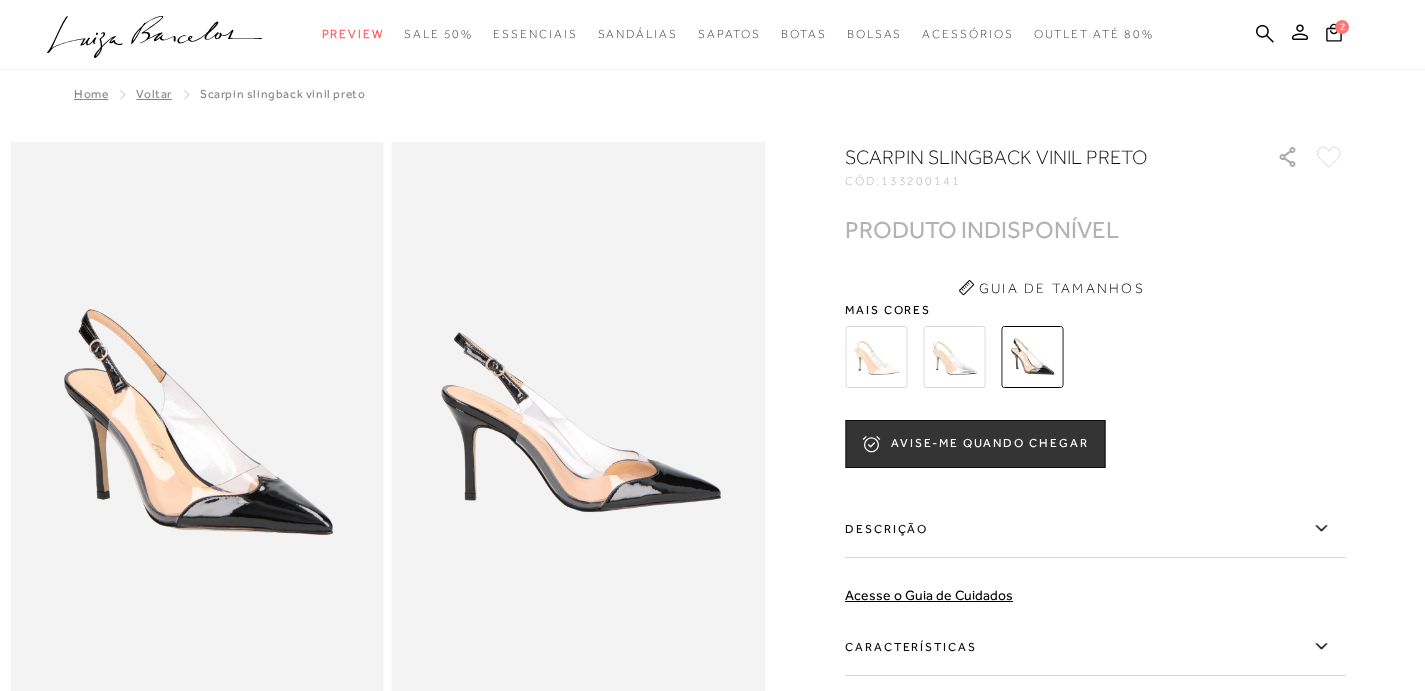 click at bounding box center (954, 357) 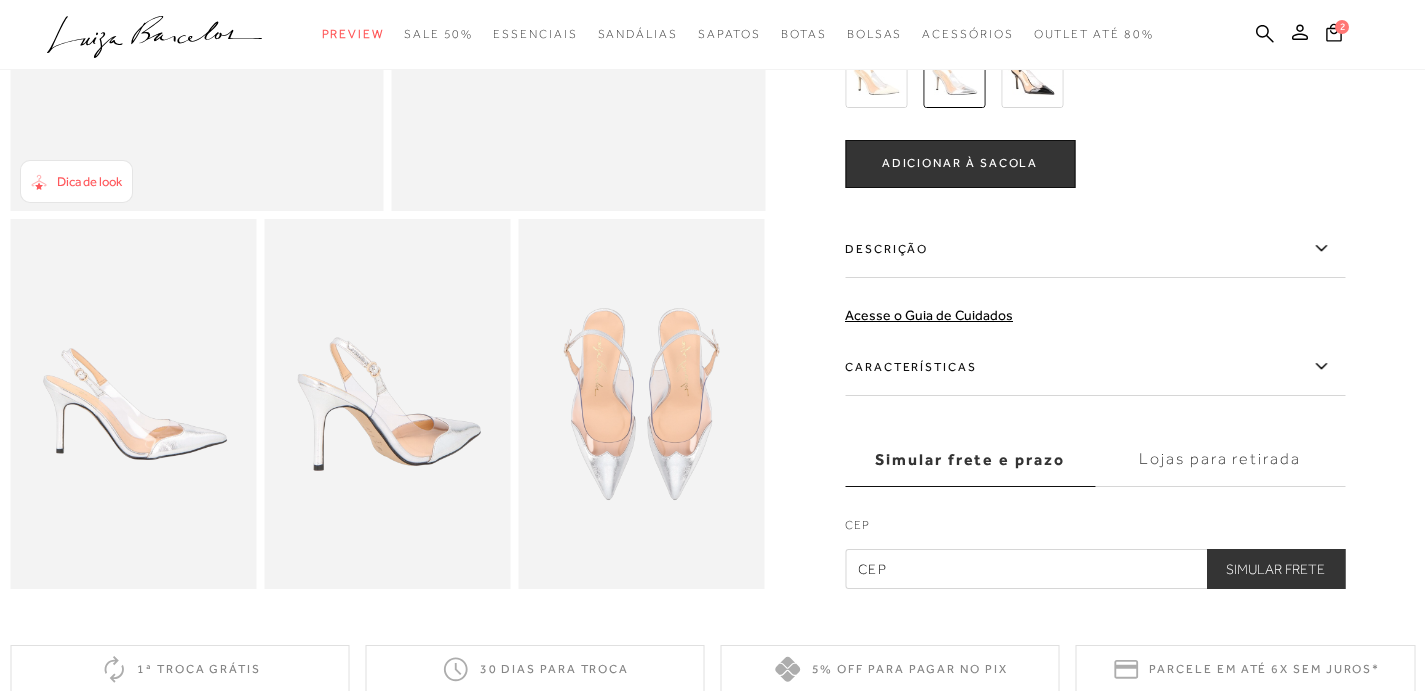 scroll, scrollTop: 686, scrollLeft: 0, axis: vertical 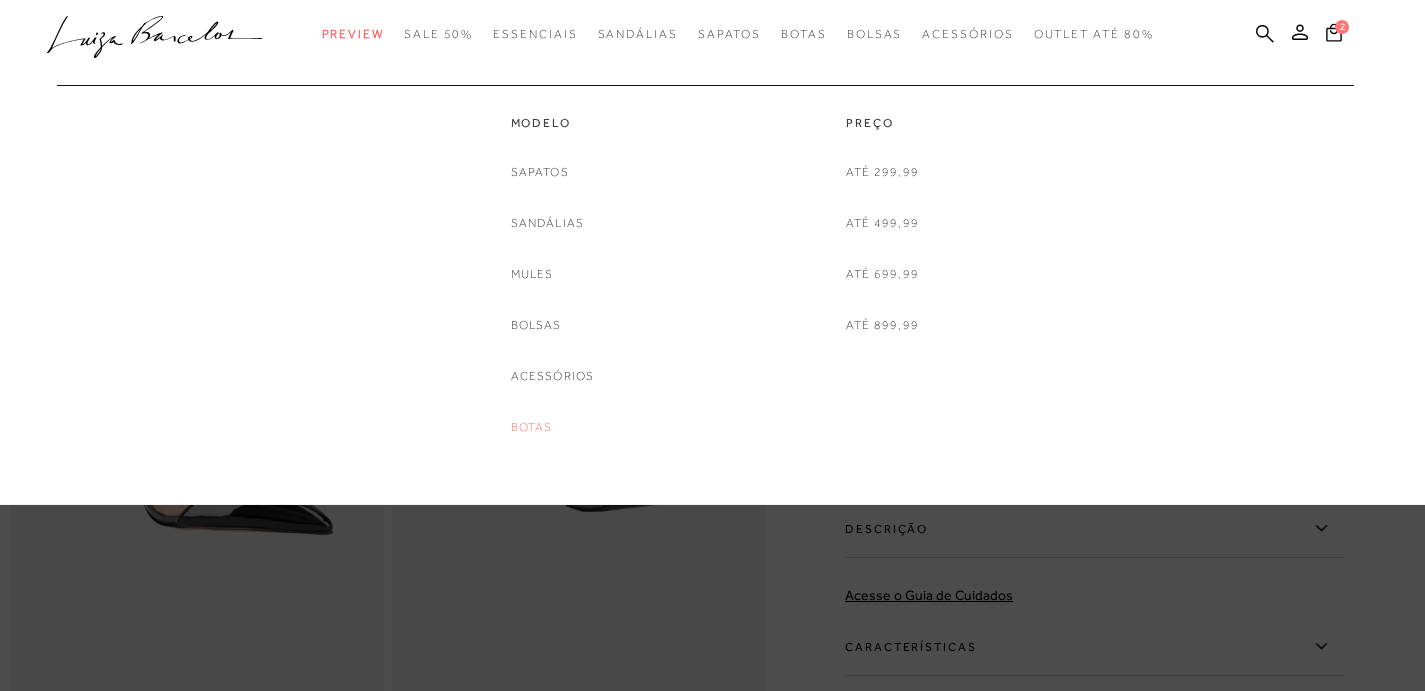 click on "Botas" at bounding box center (532, 427) 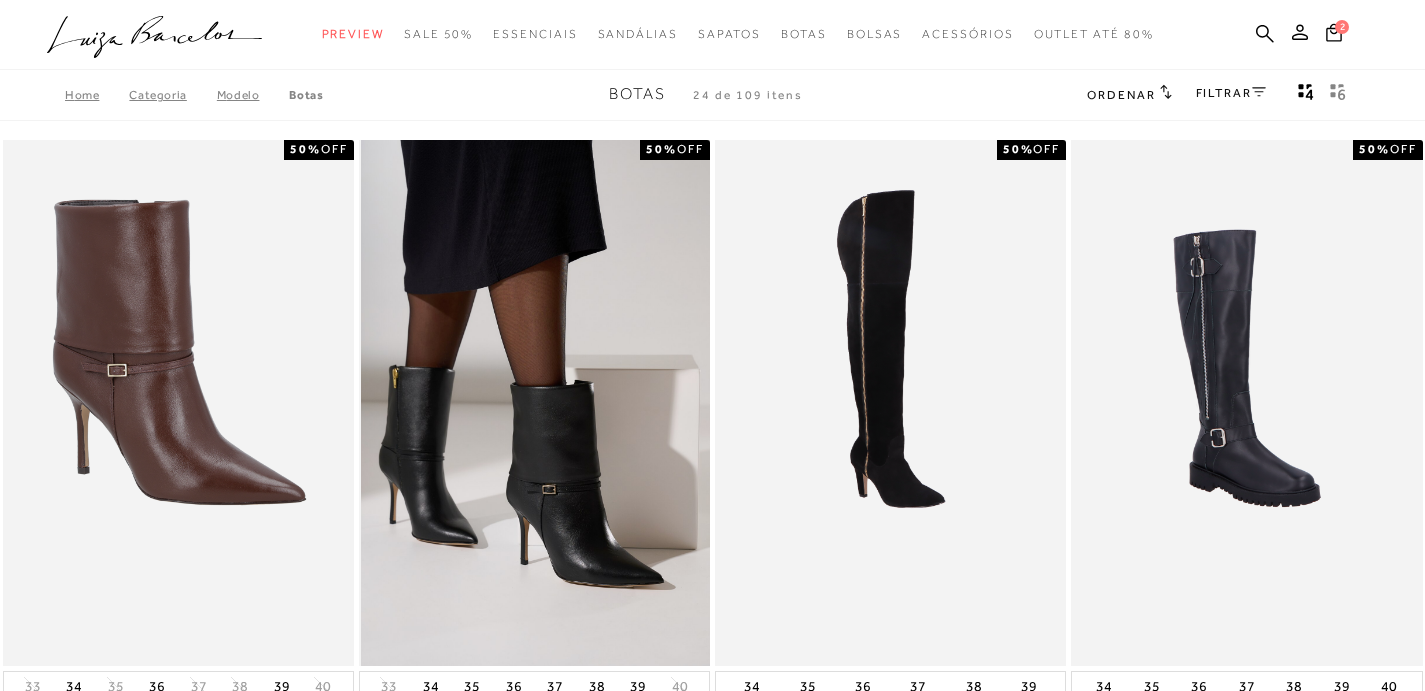 scroll, scrollTop: 0, scrollLeft: 0, axis: both 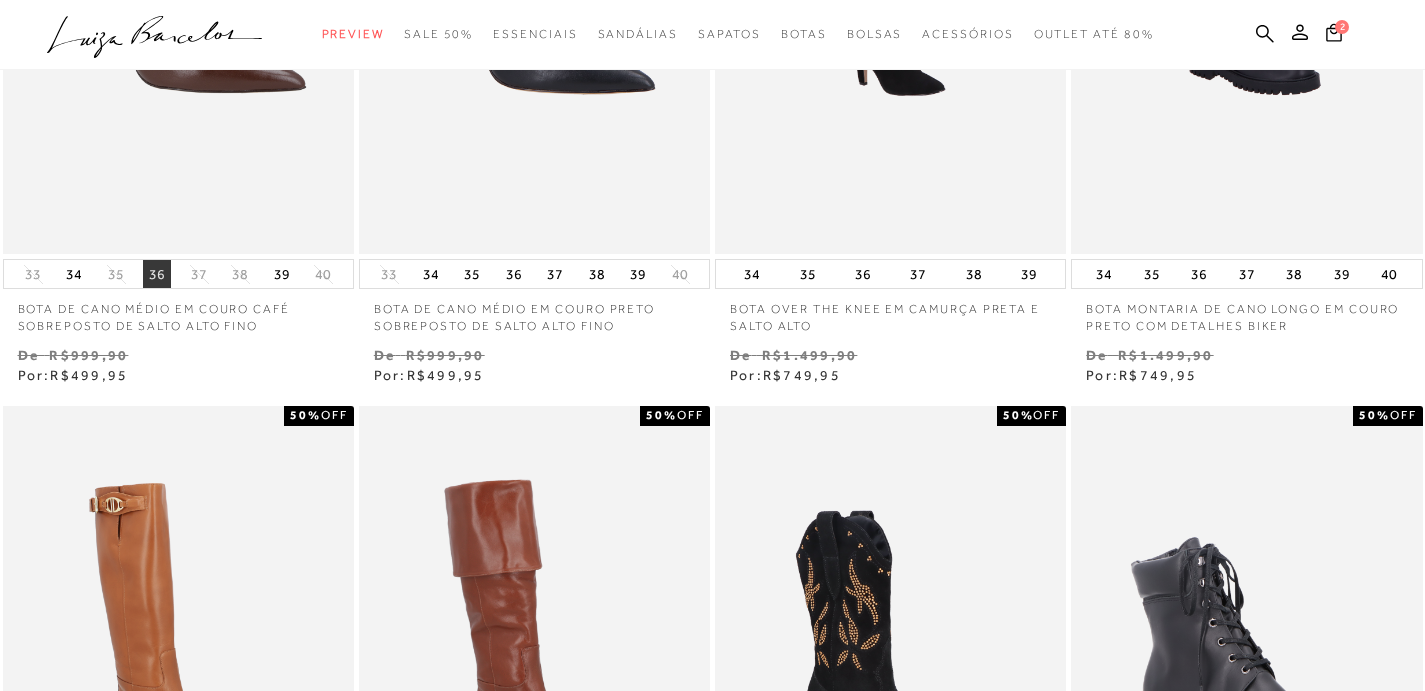 click on "36" at bounding box center (157, 274) 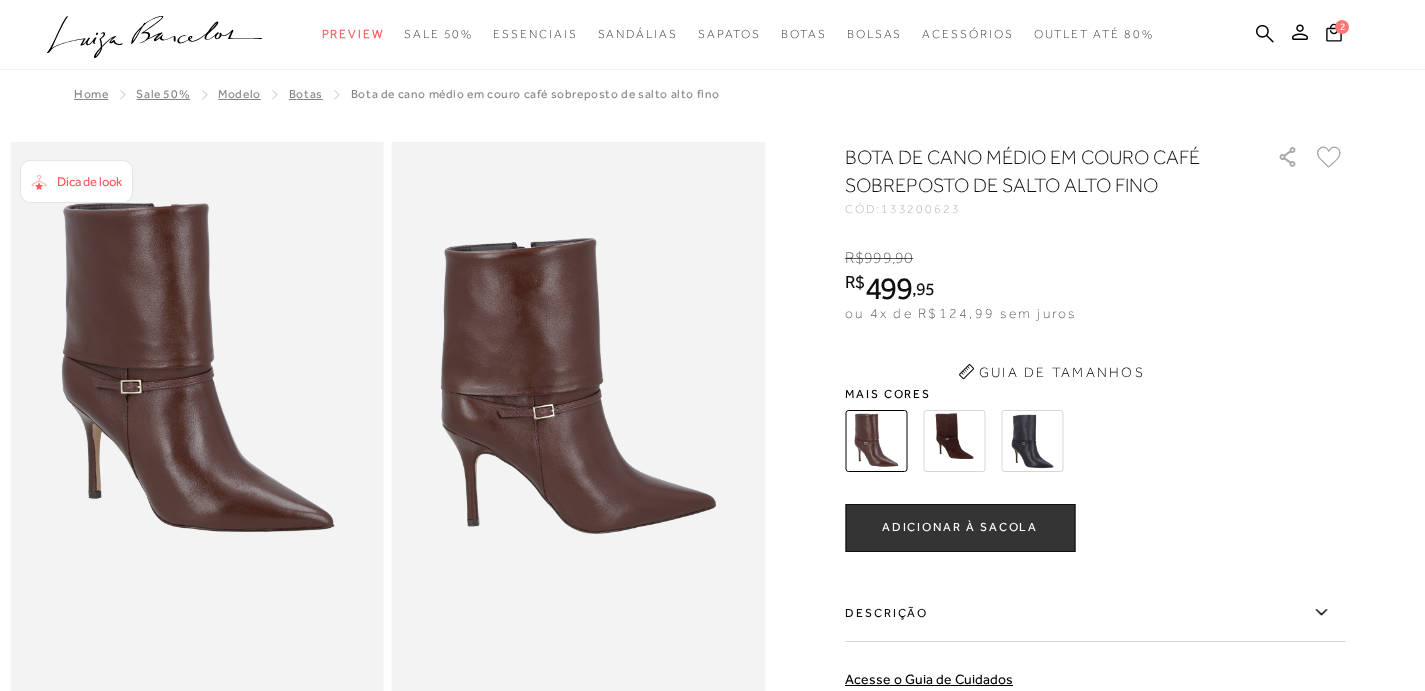 scroll, scrollTop: 0, scrollLeft: 0, axis: both 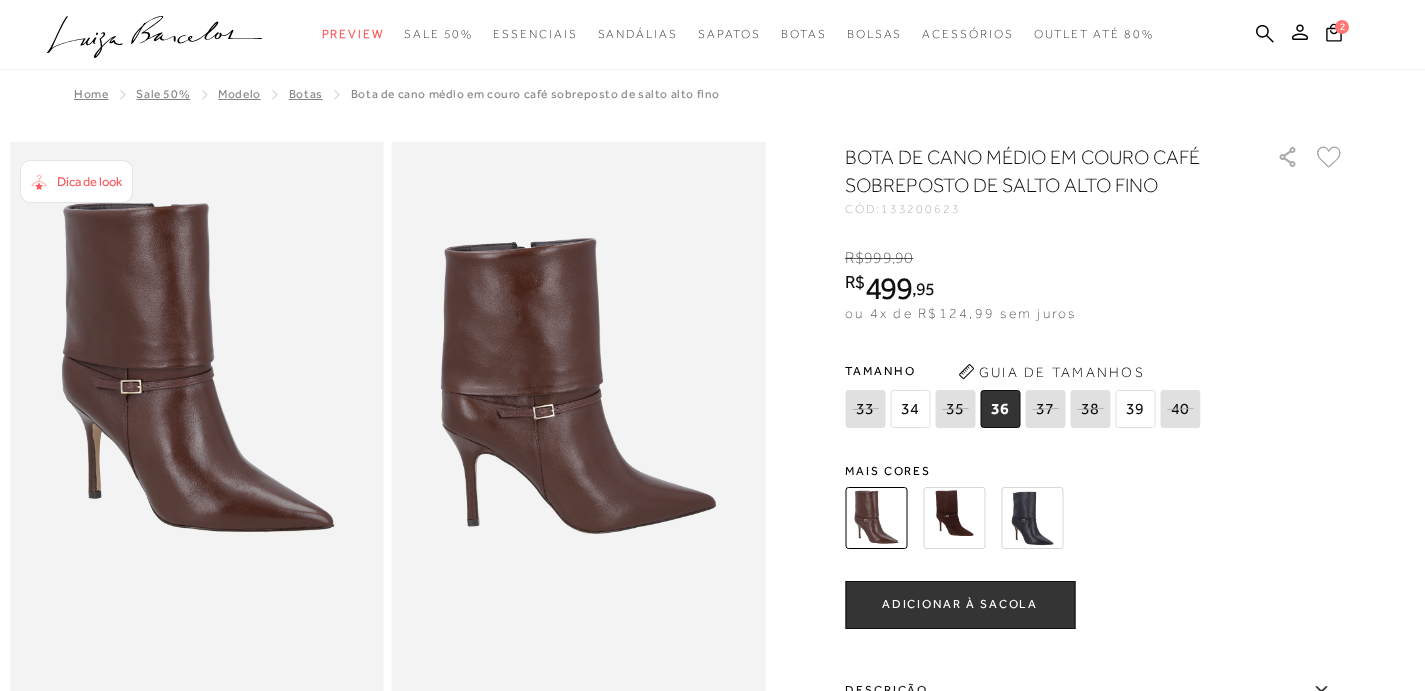 click on "36" at bounding box center (1000, 409) 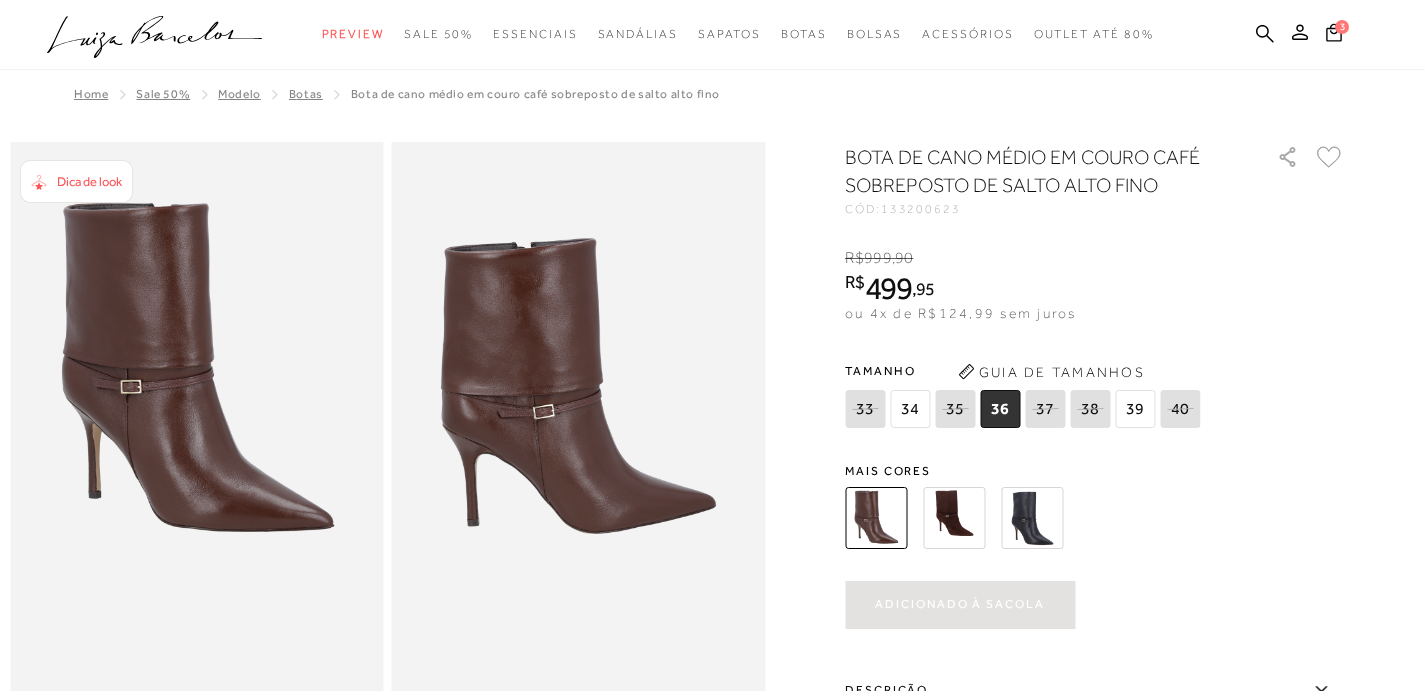 scroll, scrollTop: 0, scrollLeft: 0, axis: both 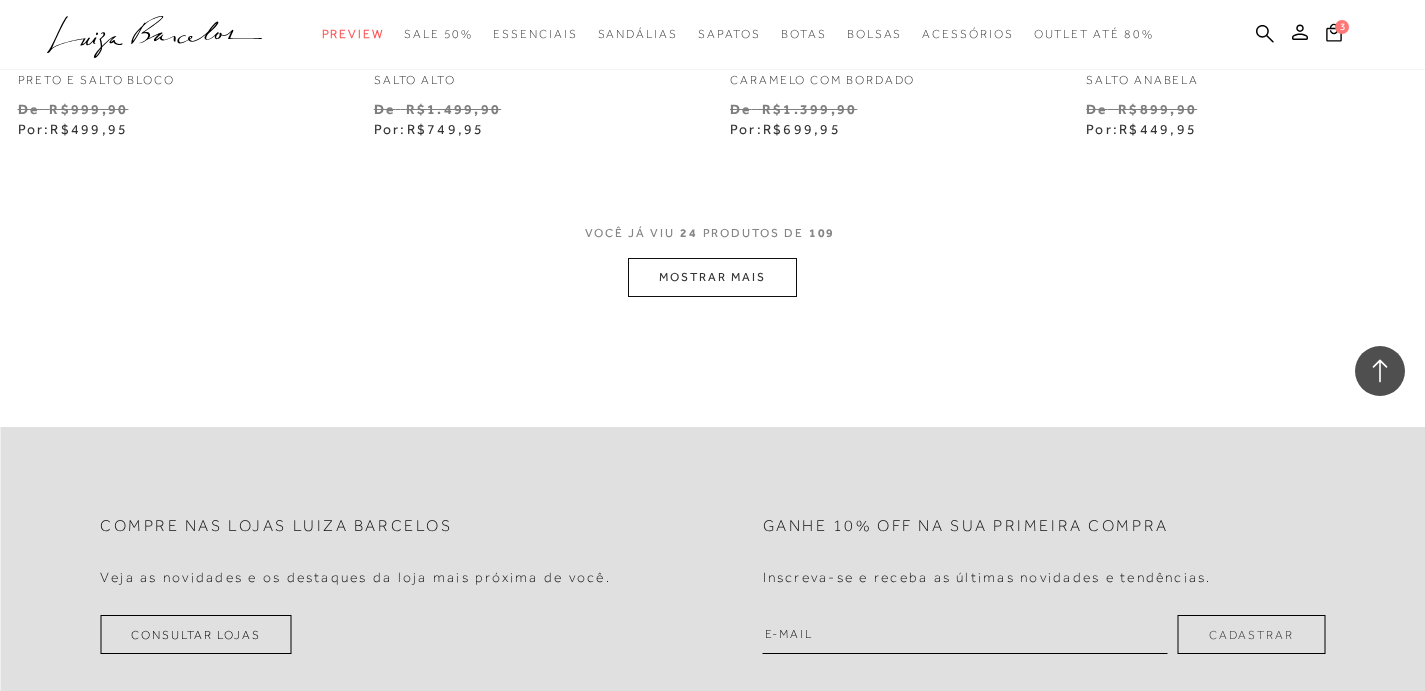 click on "MOSTRAR MAIS" at bounding box center (712, 277) 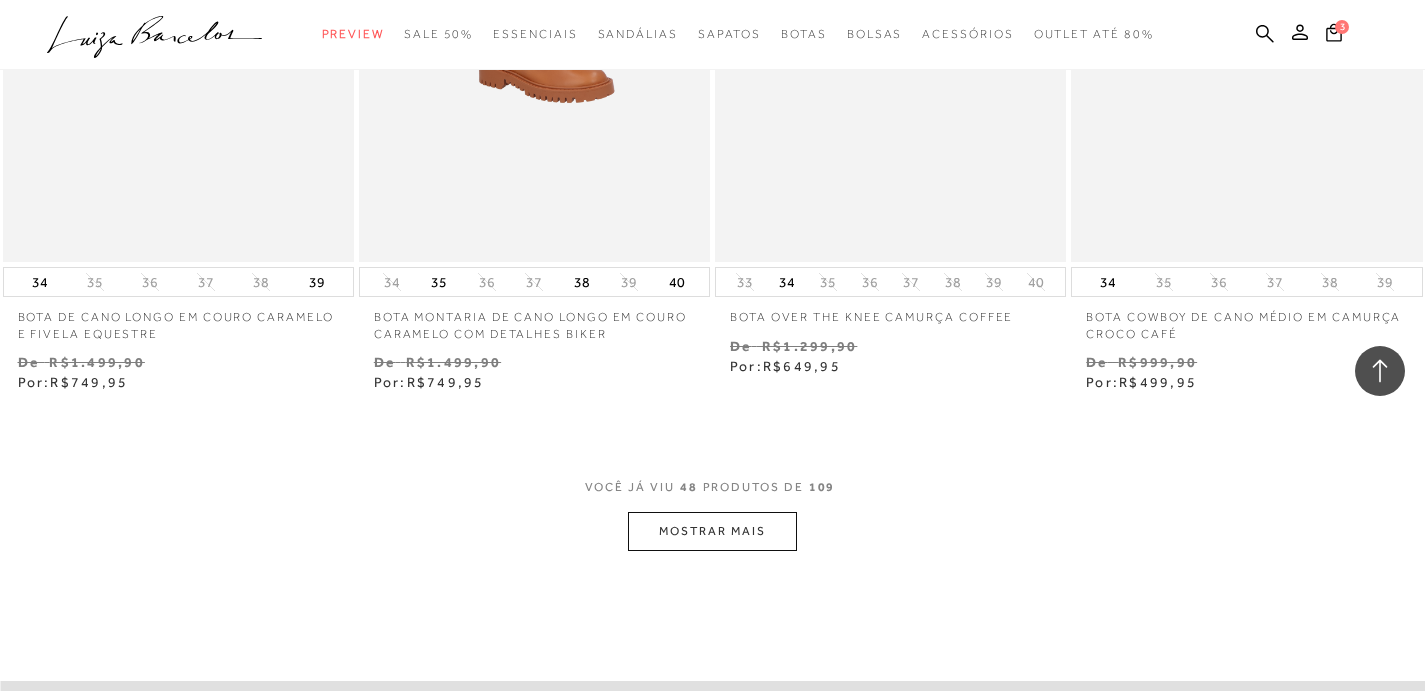 scroll, scrollTop: 7901, scrollLeft: 0, axis: vertical 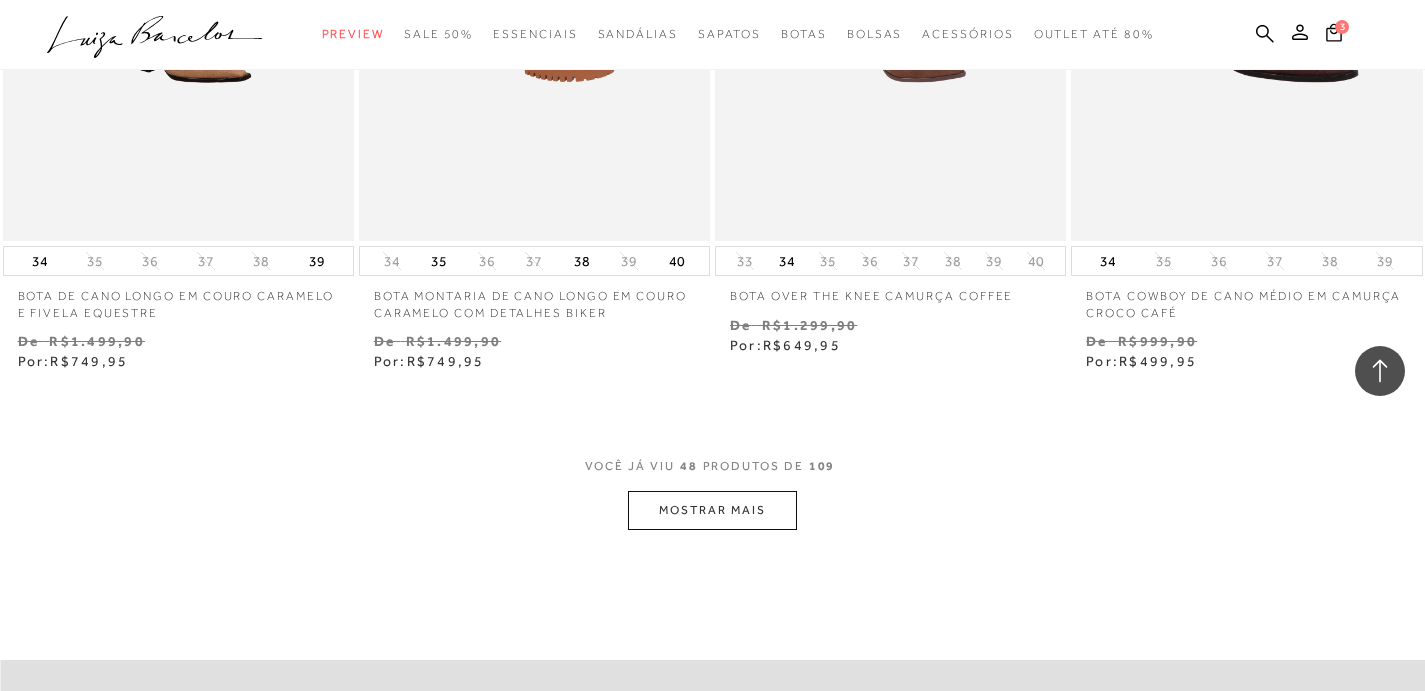 click on "MOSTRAR MAIS" at bounding box center (712, 510) 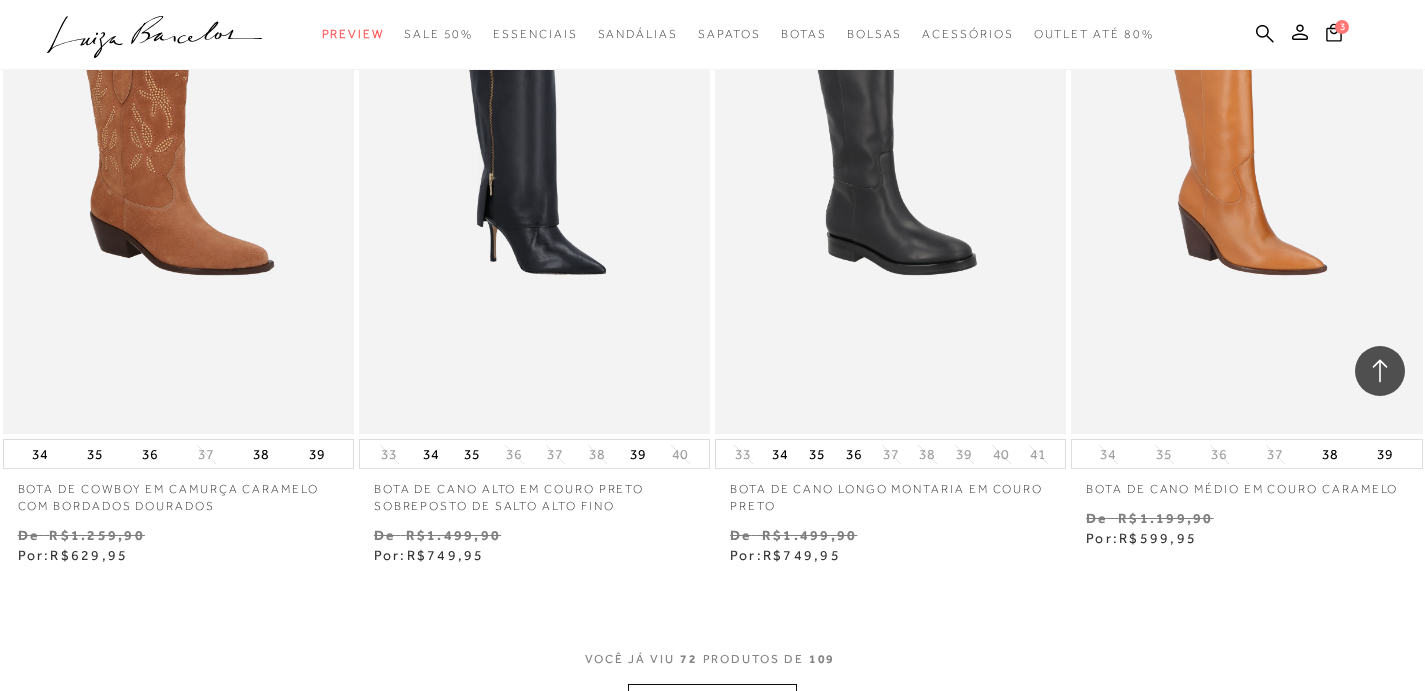 scroll, scrollTop: 12174, scrollLeft: 0, axis: vertical 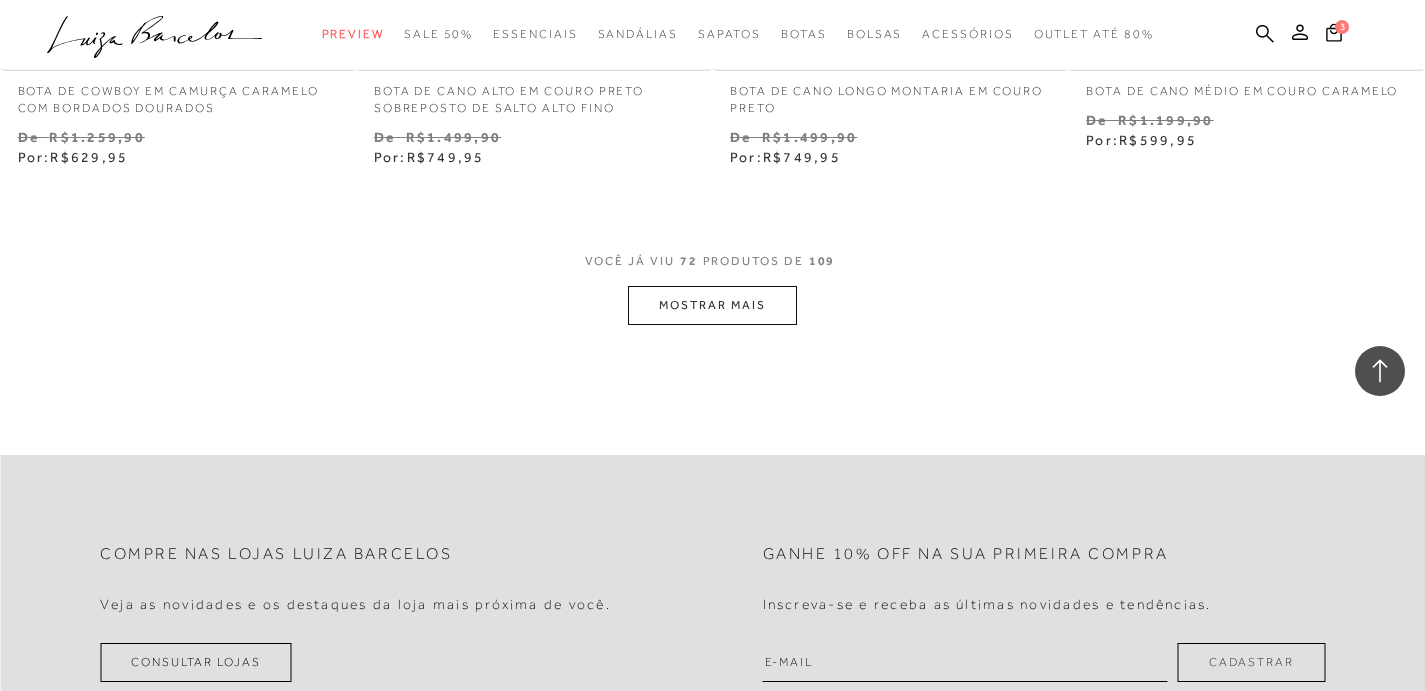 click on "MOSTRAR MAIS" at bounding box center [712, 305] 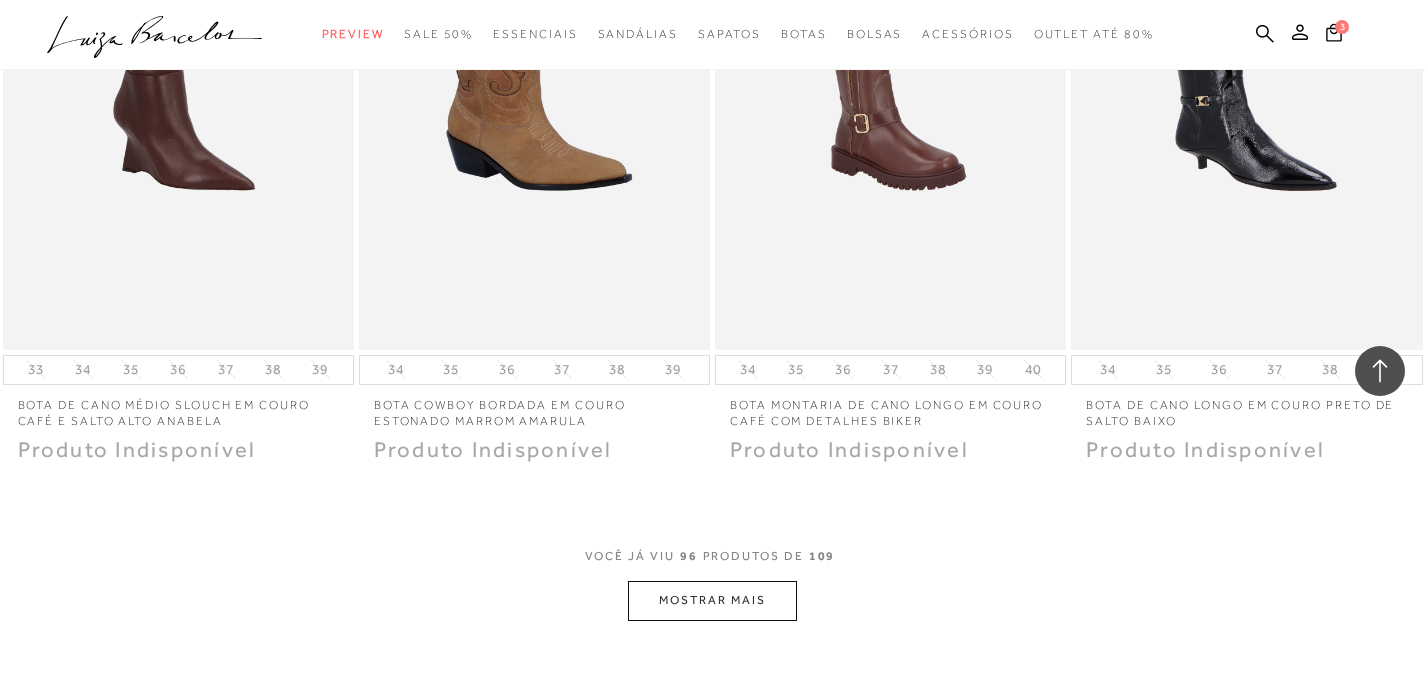 scroll, scrollTop: 16091, scrollLeft: 0, axis: vertical 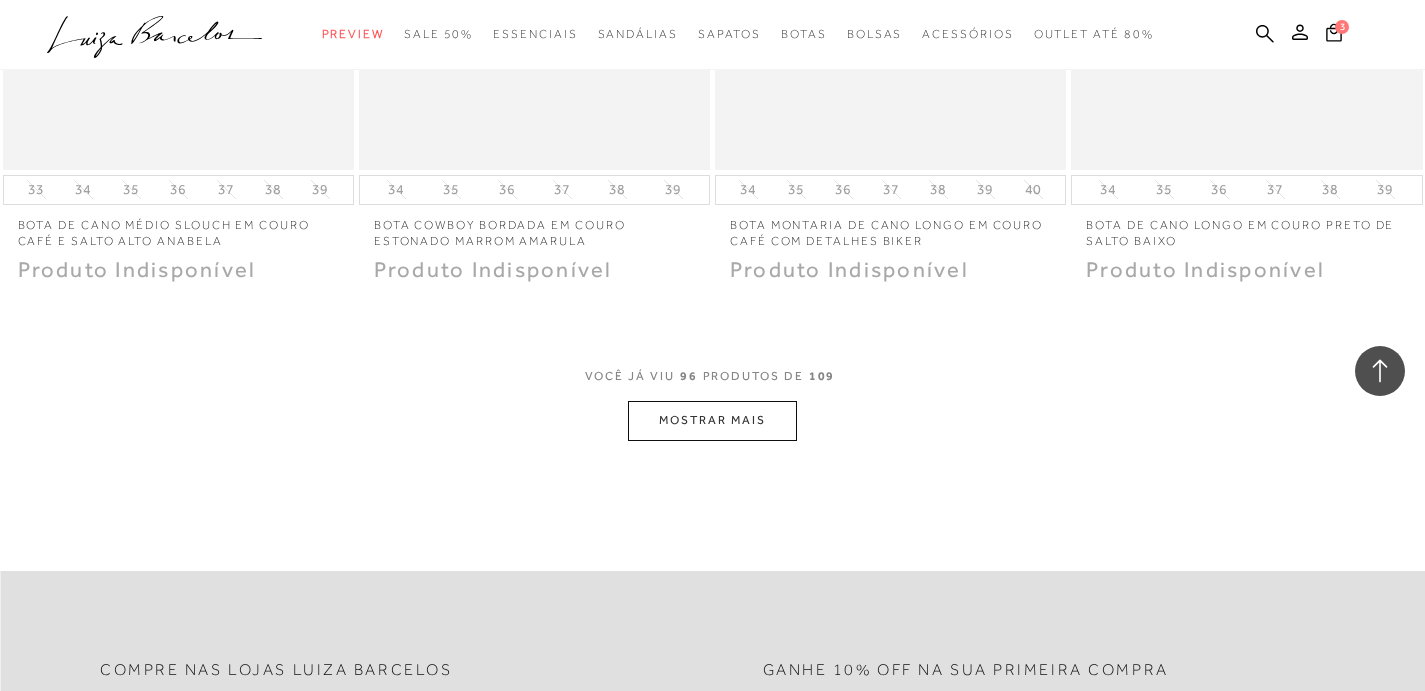 click on "MOSTRAR MAIS" at bounding box center (712, 420) 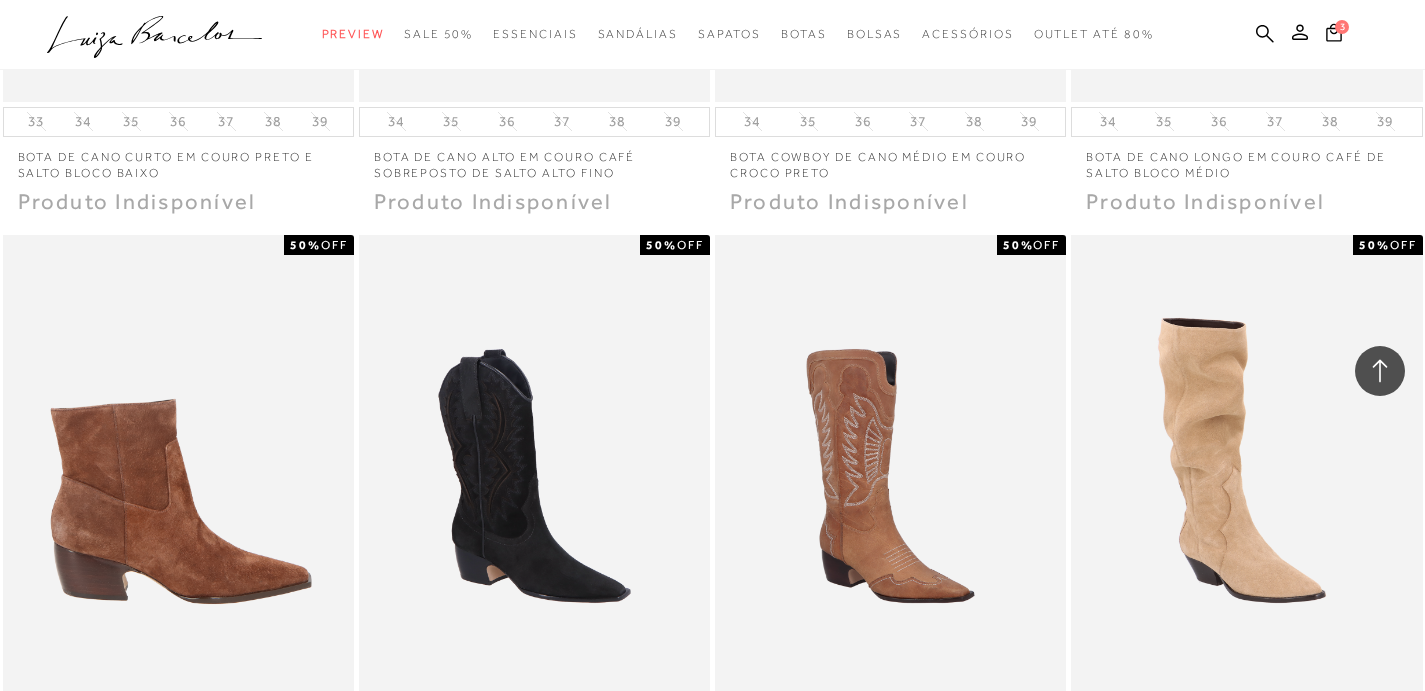 scroll, scrollTop: 16894, scrollLeft: 0, axis: vertical 